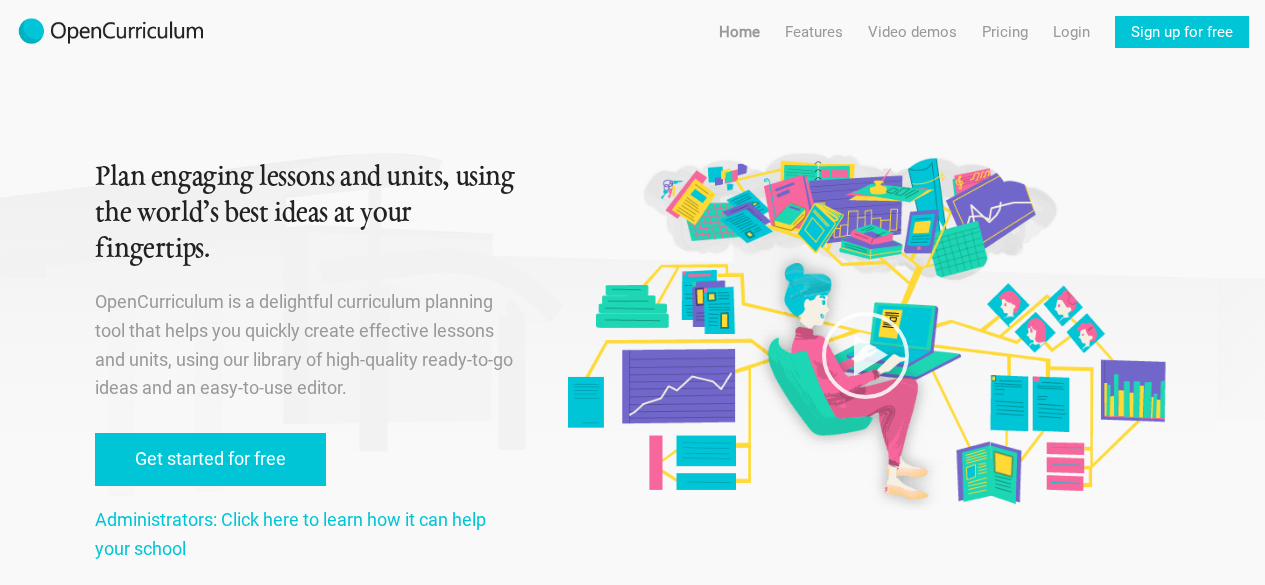 scroll, scrollTop: 0, scrollLeft: 0, axis: both 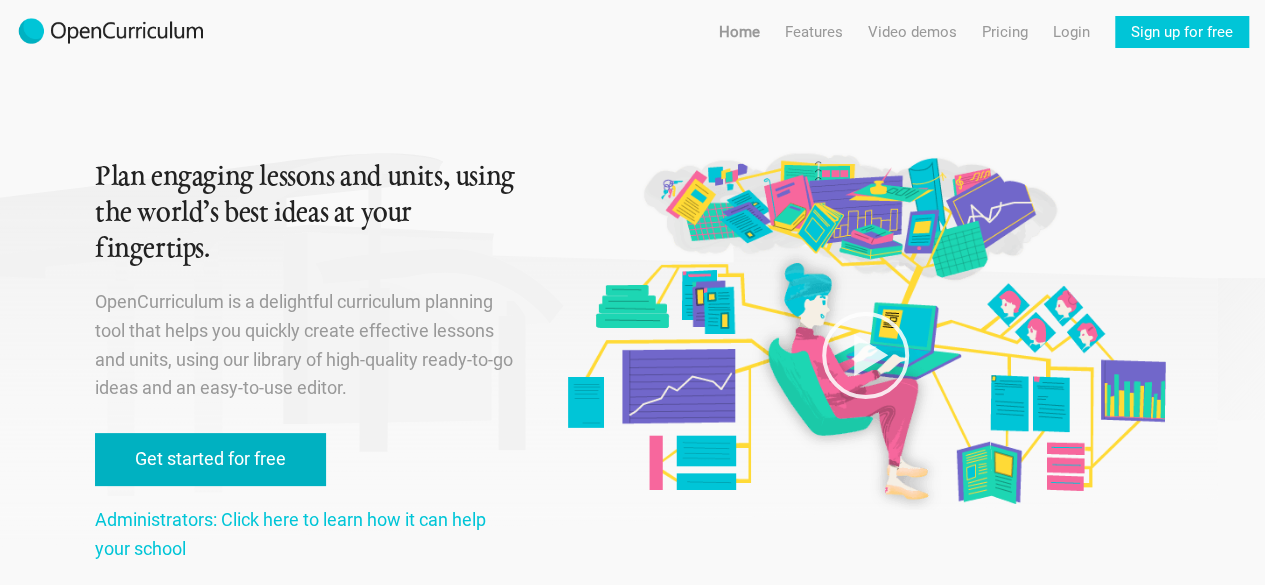 click on "Get started for free" at bounding box center [210, 459] 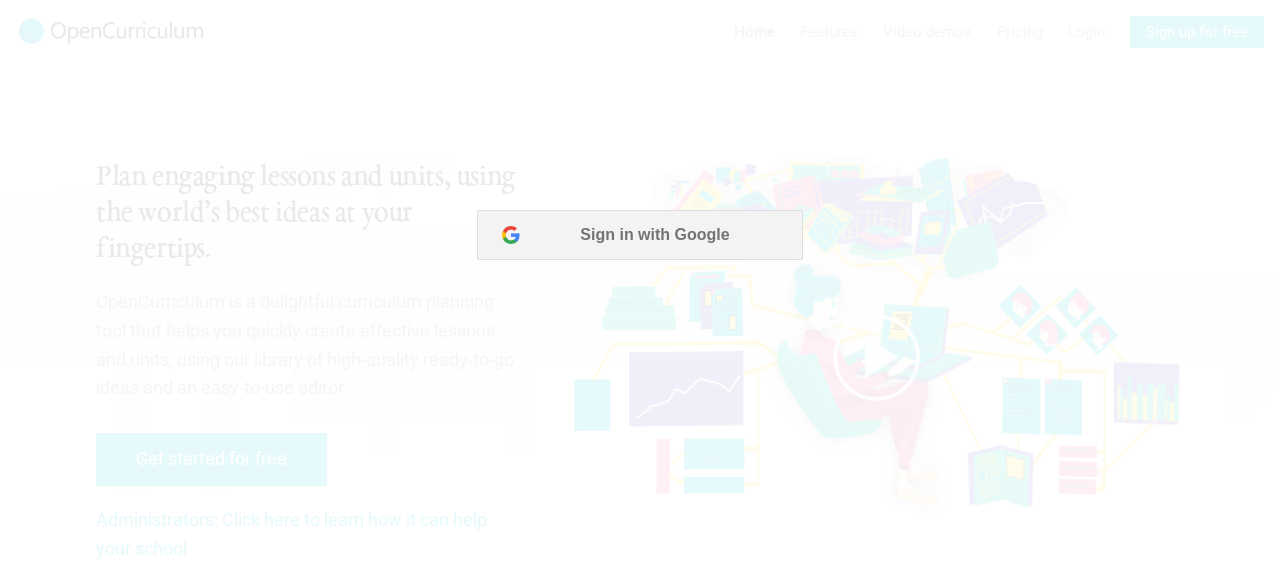 scroll, scrollTop: 0, scrollLeft: 0, axis: both 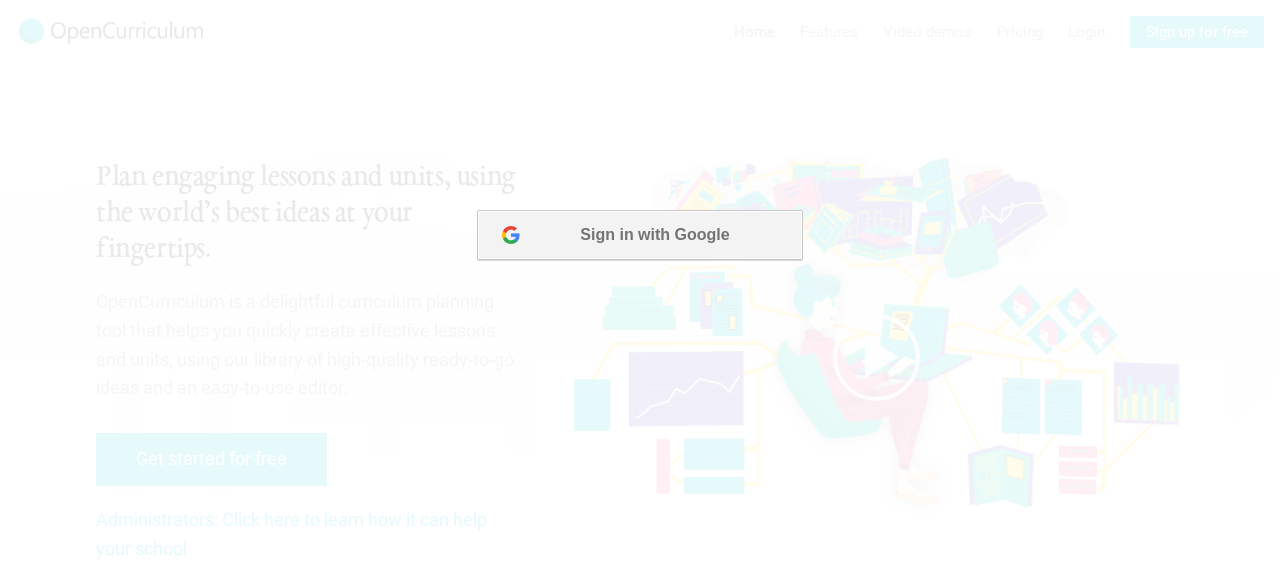 click on "Sign in with Google" at bounding box center [639, 235] 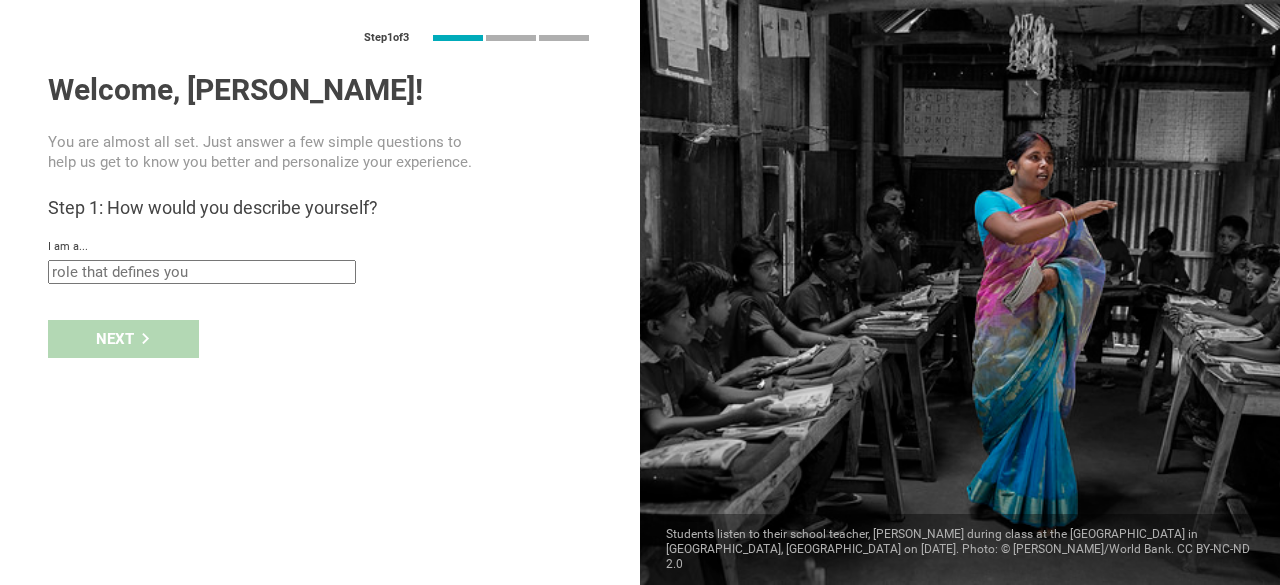 click at bounding box center (202, 272) 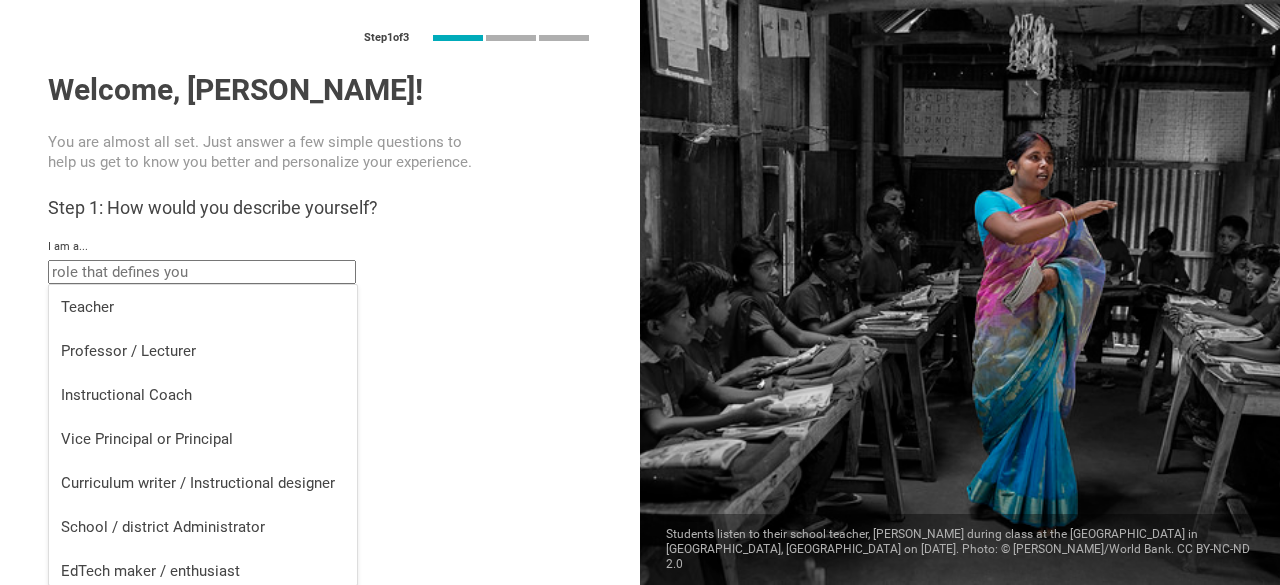 scroll, scrollTop: 8, scrollLeft: 0, axis: vertical 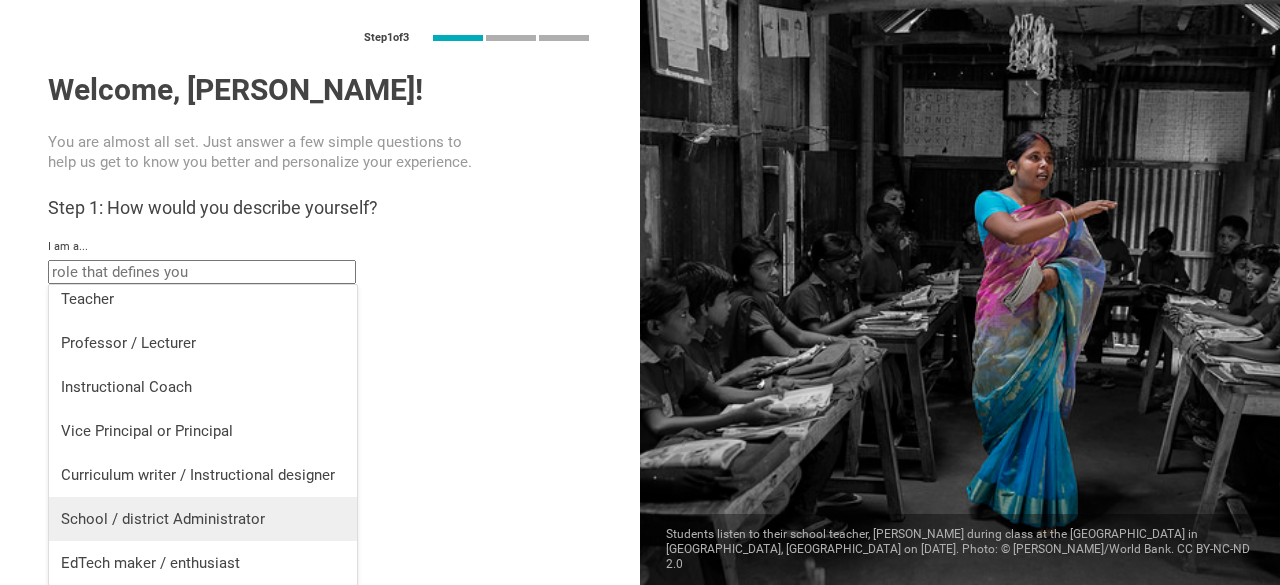 click on "School / district Administrator" at bounding box center [203, 519] 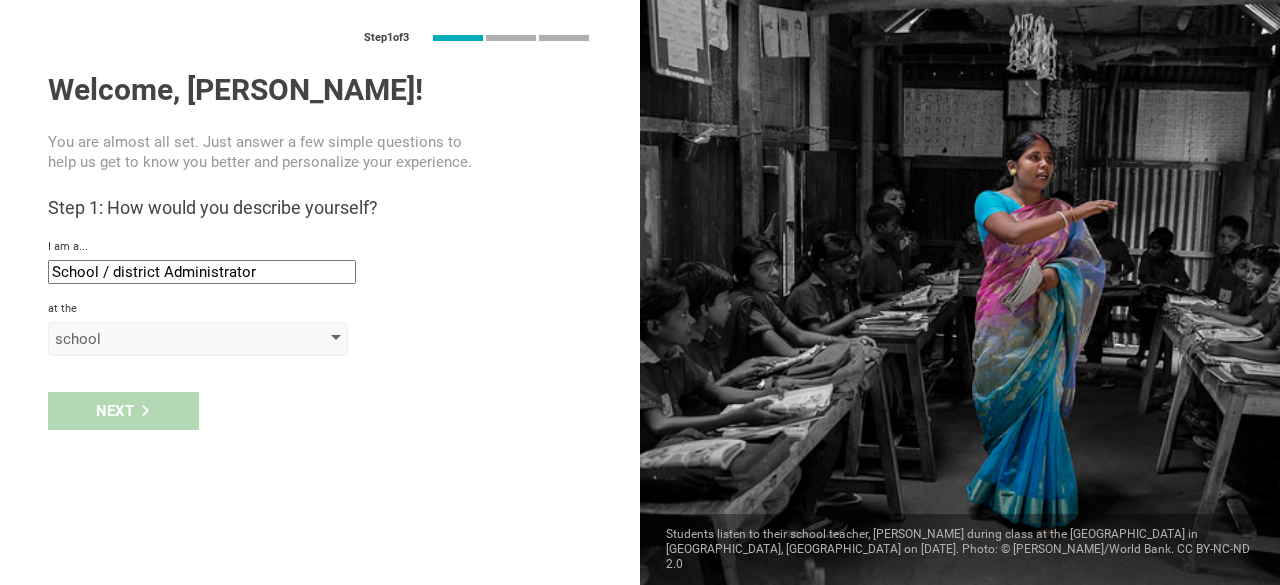 click on "school" at bounding box center (169, 339) 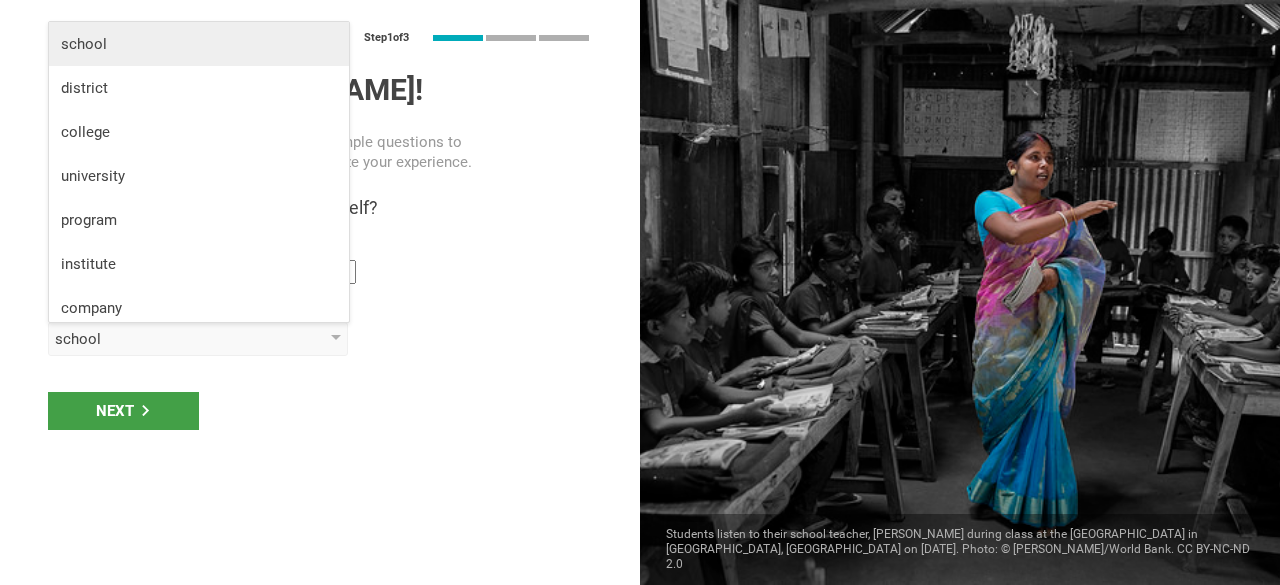 click on "school" at bounding box center (199, 44) 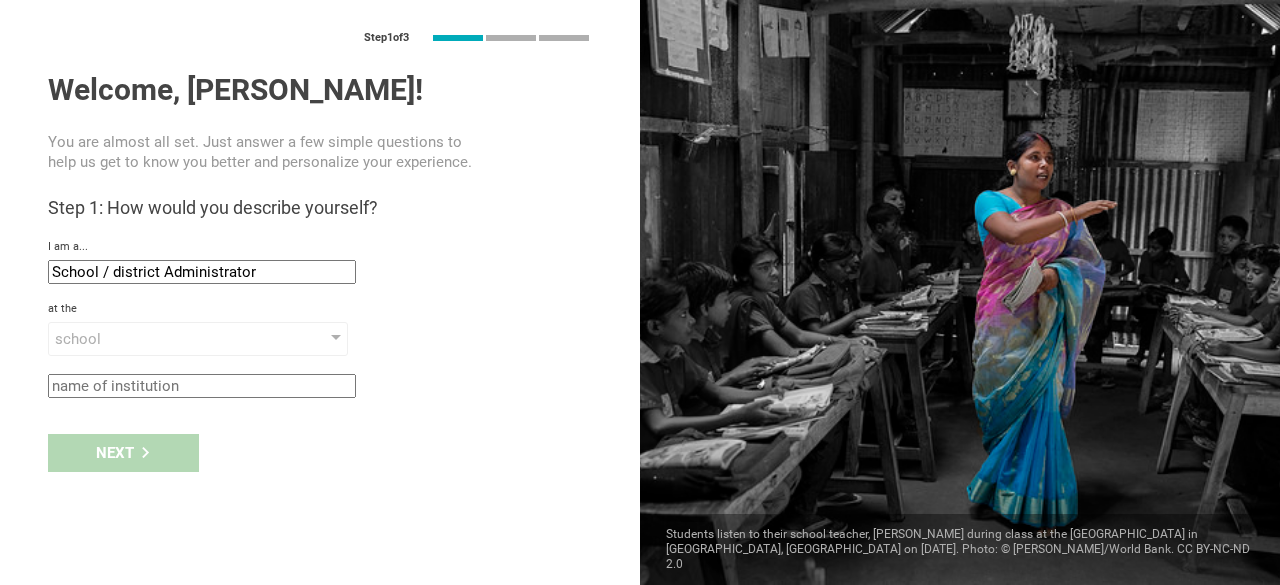 click 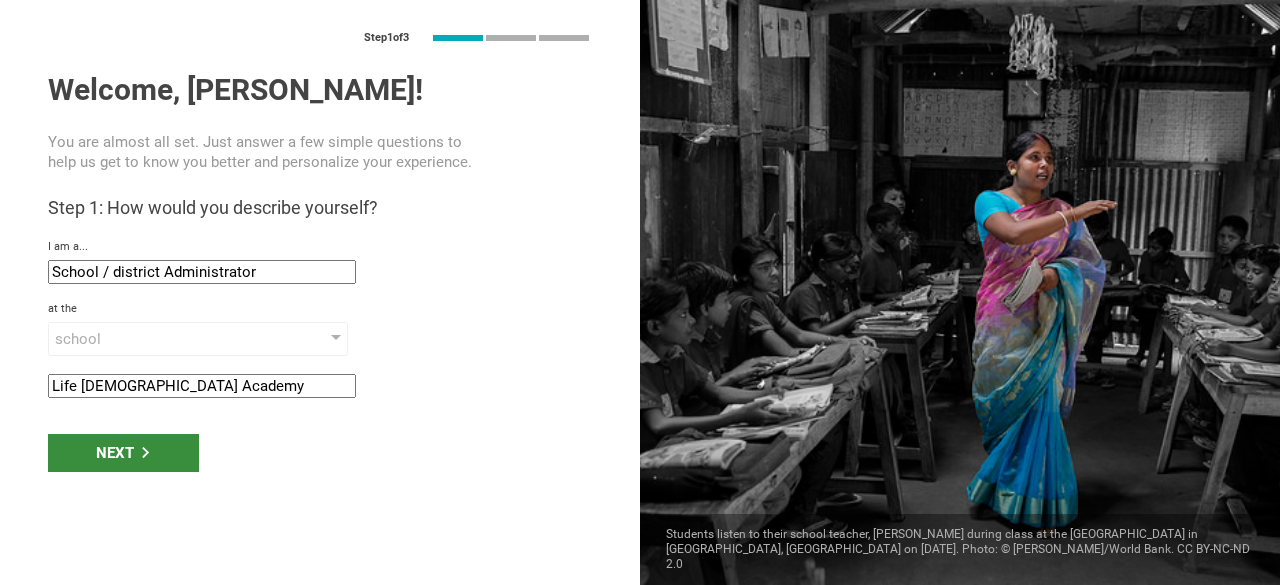 type on "Life Christian Academy" 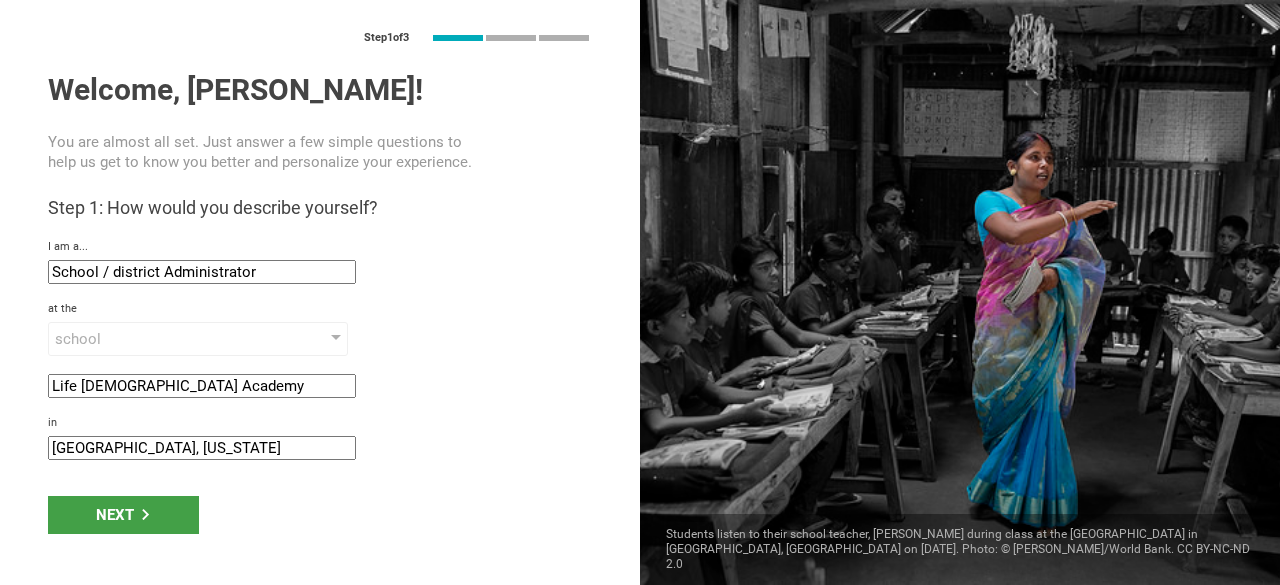 click on "Naperville, Illinois" 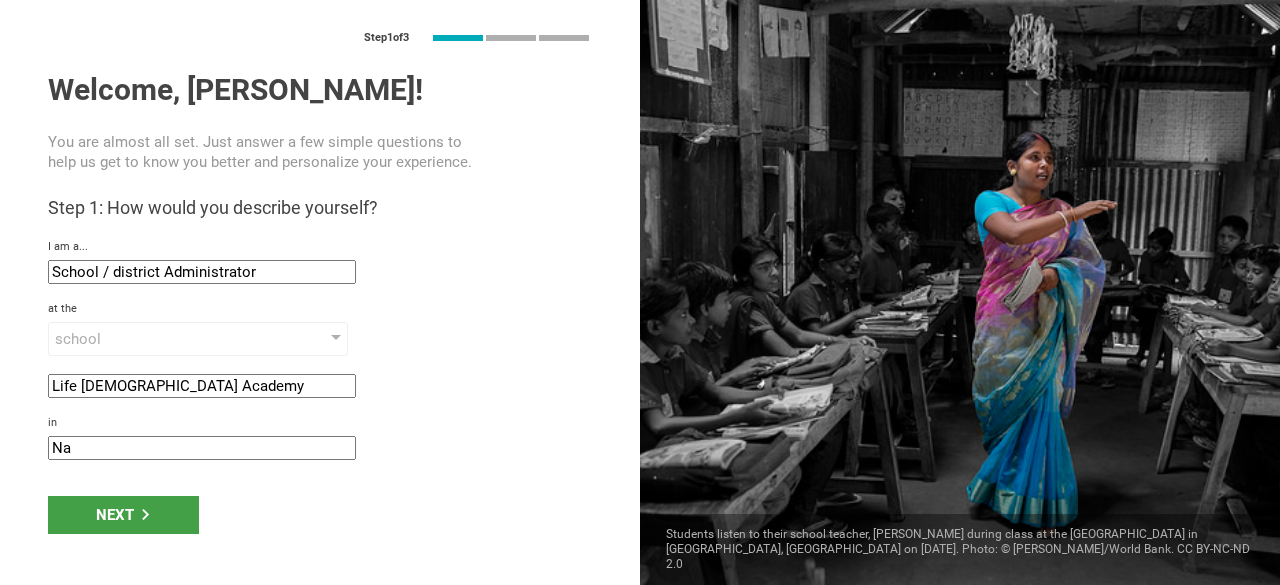type on "N" 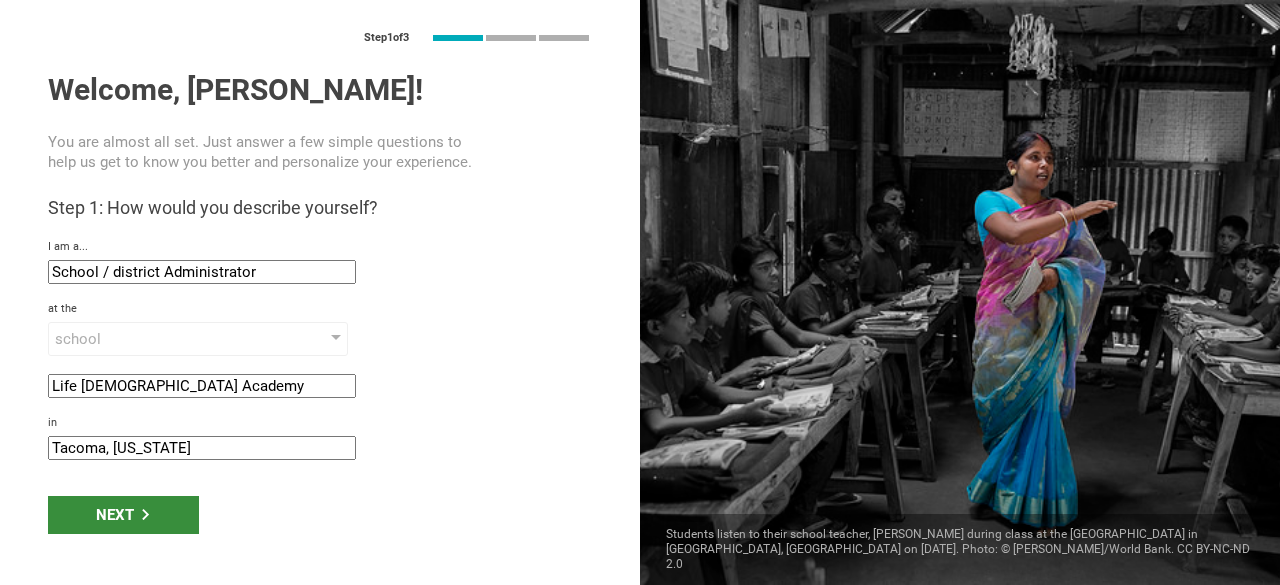 type on "Tacoma, Washington" 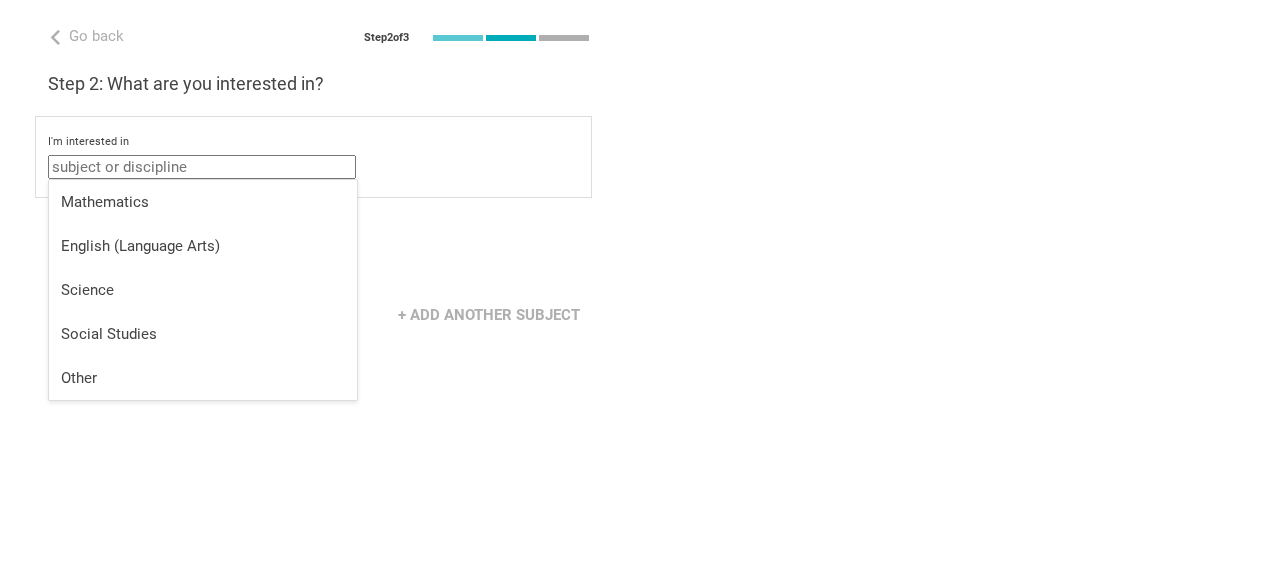 click at bounding box center (202, 167) 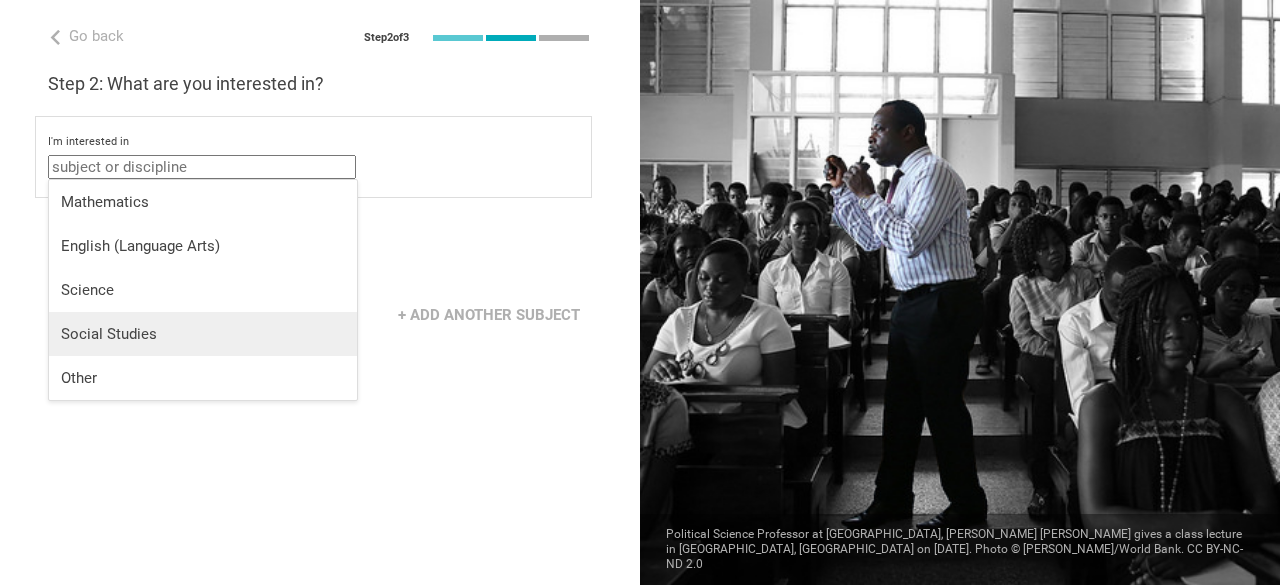 click on "Social Studies" at bounding box center (203, 334) 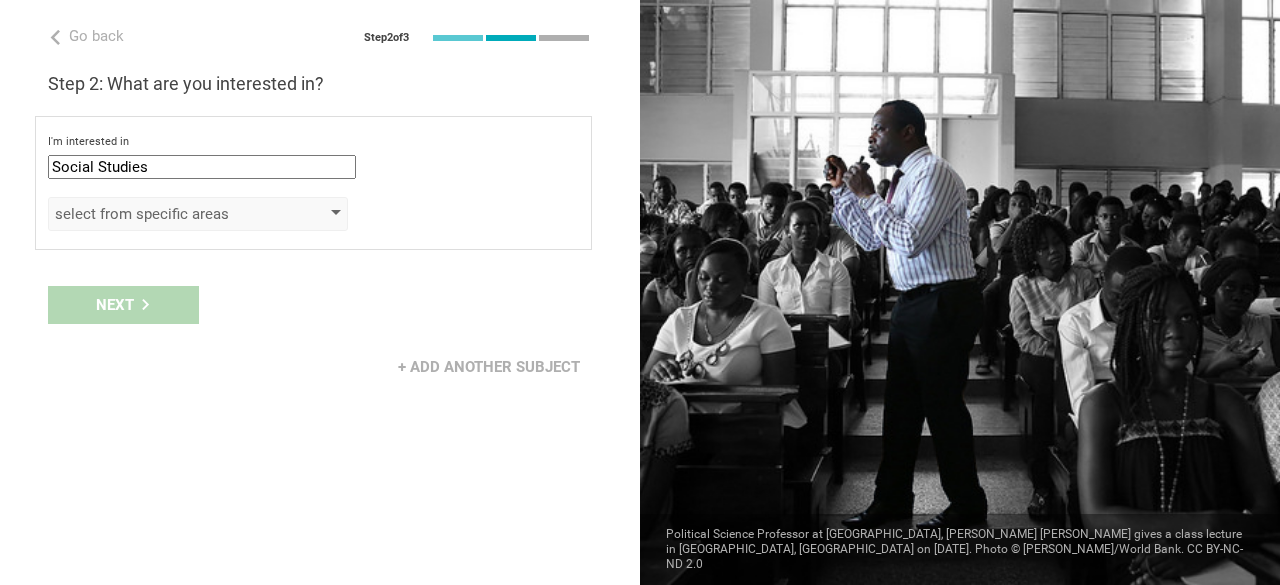 click on "select from specific areas" at bounding box center [169, 214] 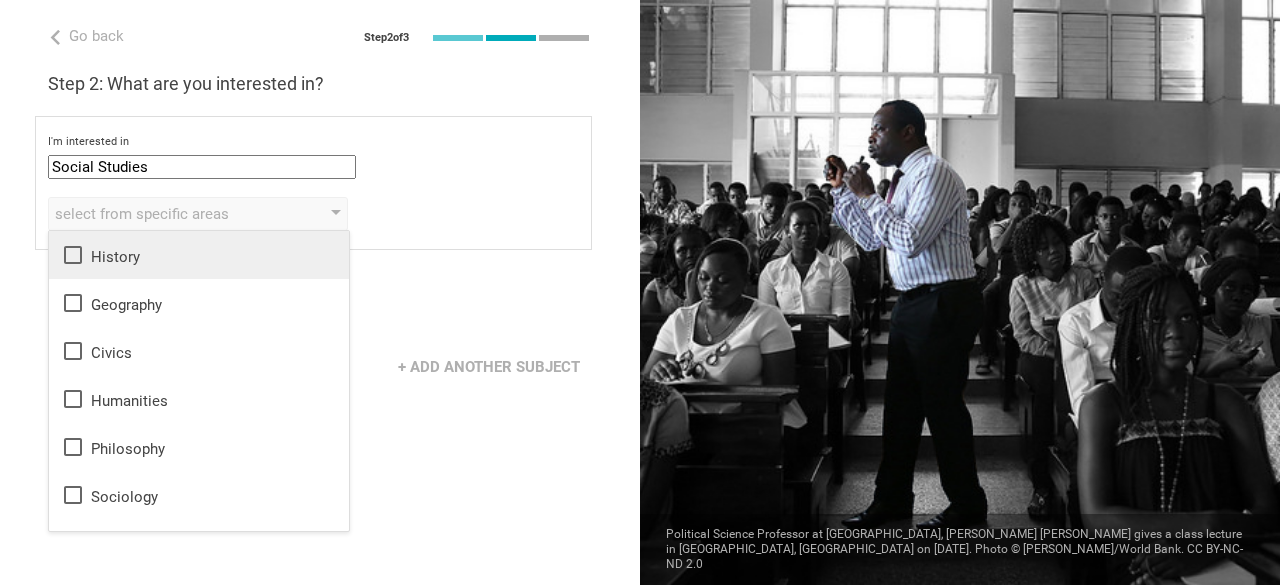 click 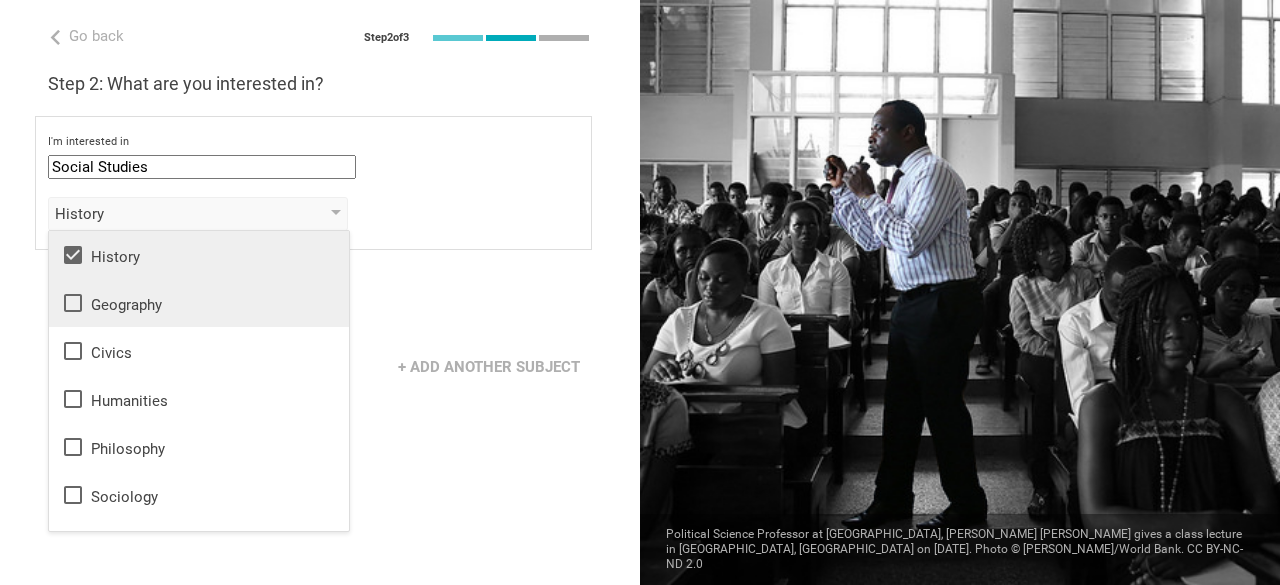 click 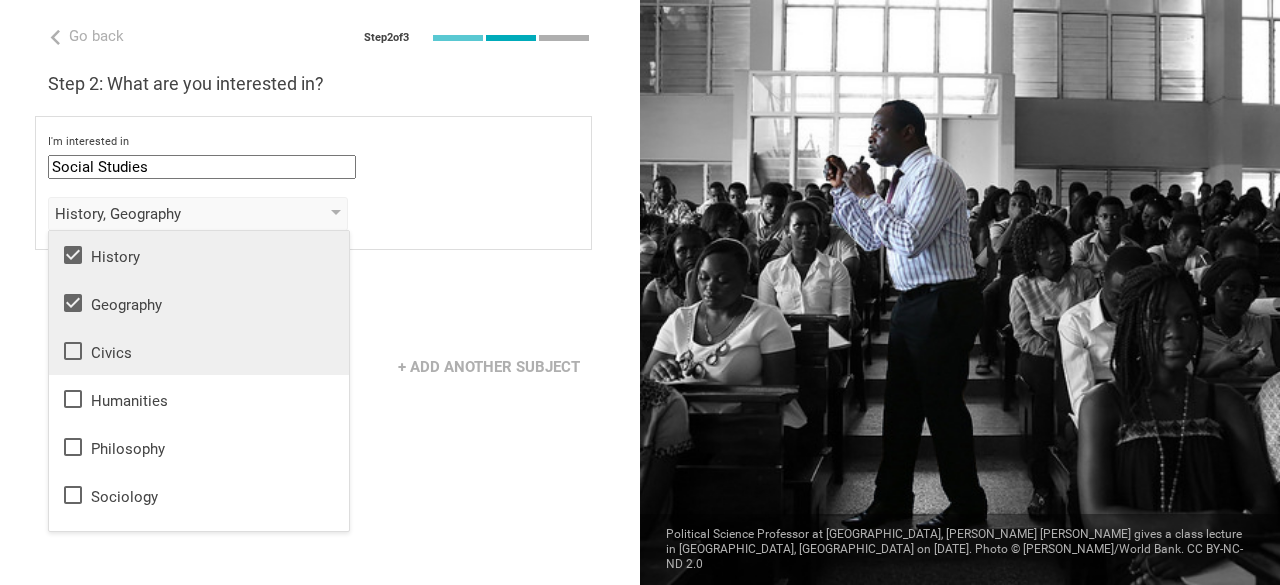 click 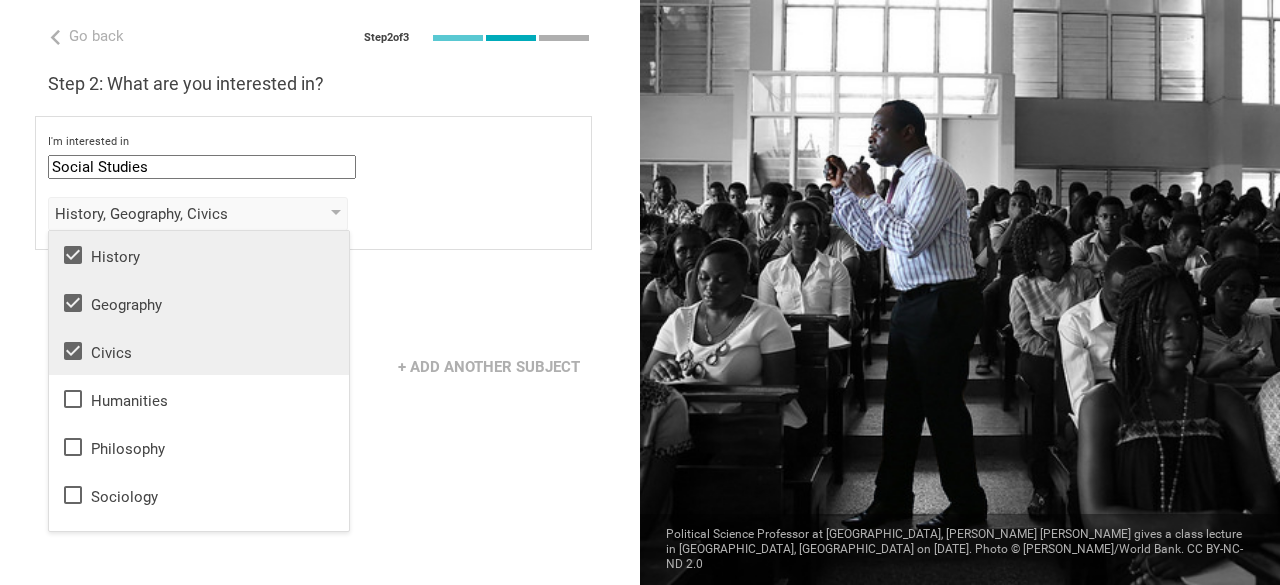 scroll, scrollTop: 36, scrollLeft: 0, axis: vertical 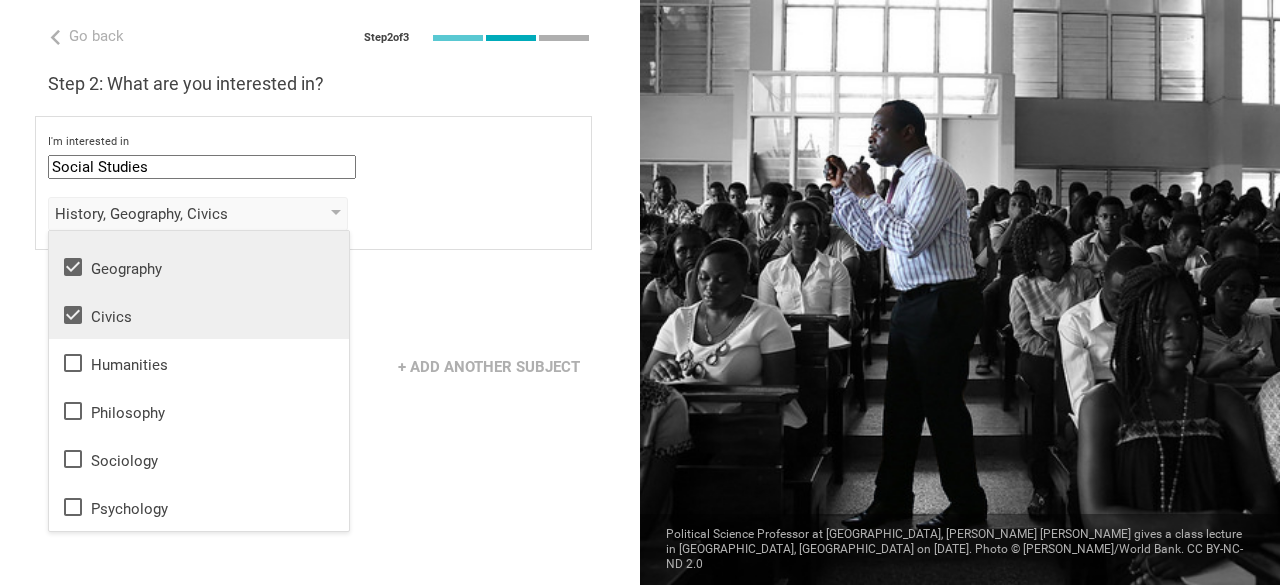 click on "Go back Step  2  of  3 Welcome, Jami! You are almost all set. Just answer a few simple questions to help us get to know you better and personalize your experience. Step 1: How would you describe yourself? I am a... School / district Administrator Teacher Professor / Lecturer Instructional Coach Vice Principal or Principal Curriculum writer / Instructional designer School / district Administrator EdTech maker / enthusiast at the school school district college university program institute company organization Life Christian Academy in Tacoma, Washington Step 2: What are you interested in? I'm interested in Social Studies Mathematics English (Language Arts) Science Social Studies Other History, Geography, Civics History Geography Civics Humanities Philosophy Sociology Psychology at the proficiency of Grade Grade Class Year Level Standard select from grades 1 2 3 4 5 6 7 8 9 10 11 12 13 Step 3: What are your students and school like? My school is public / government-funded public / government-funded private Next" at bounding box center [320, 292] 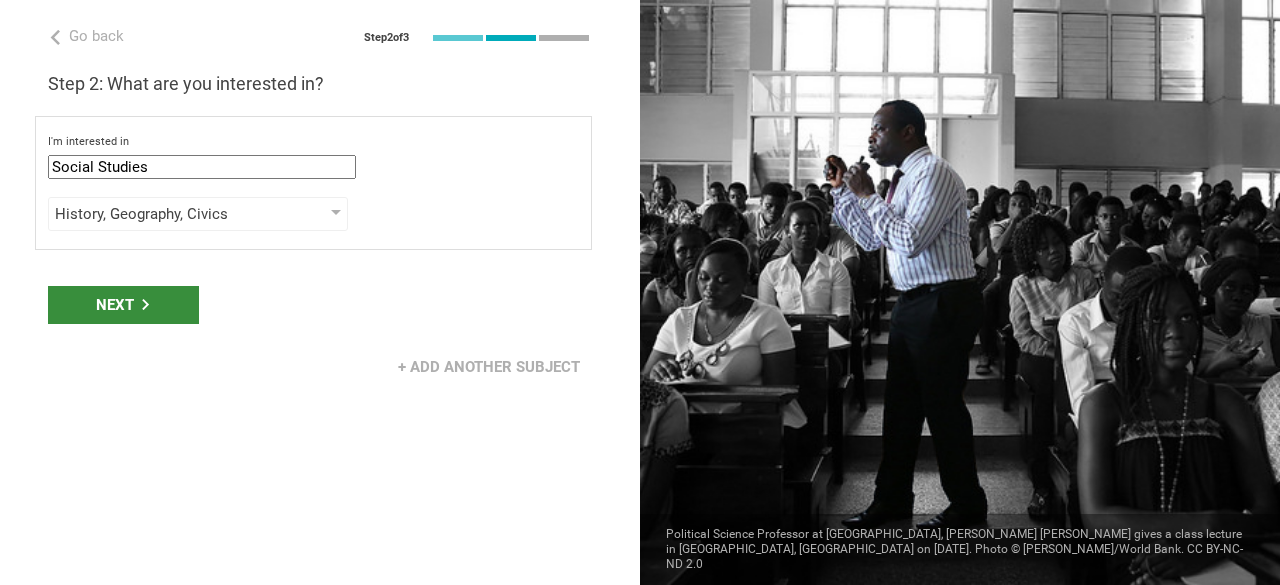 click on "Next" at bounding box center (123, 305) 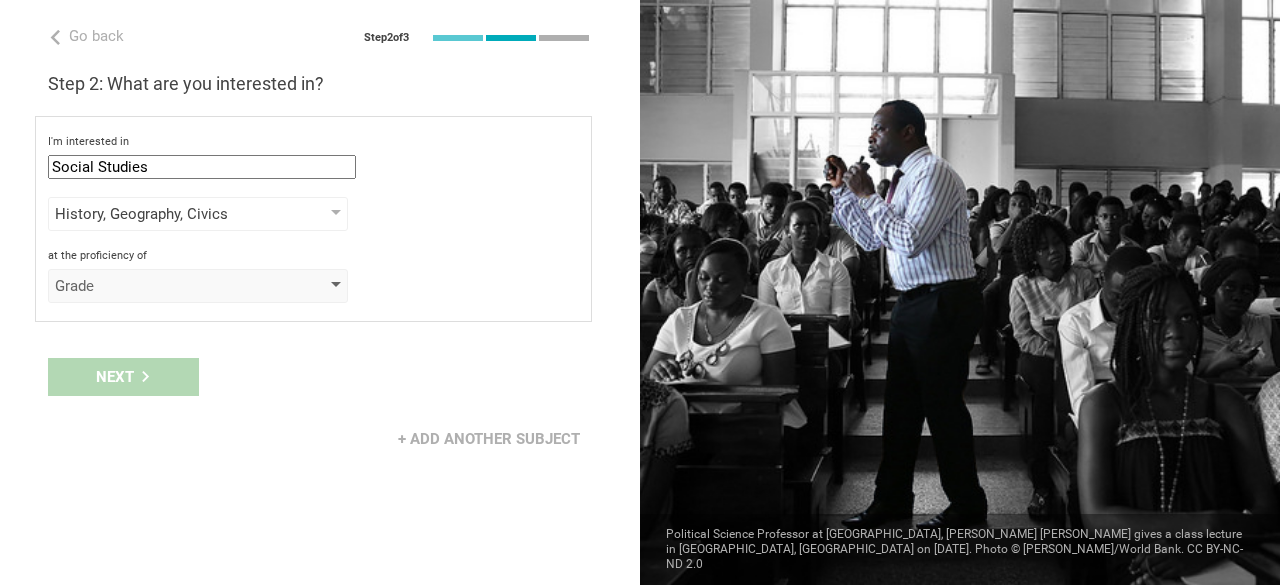 click at bounding box center (336, 286) 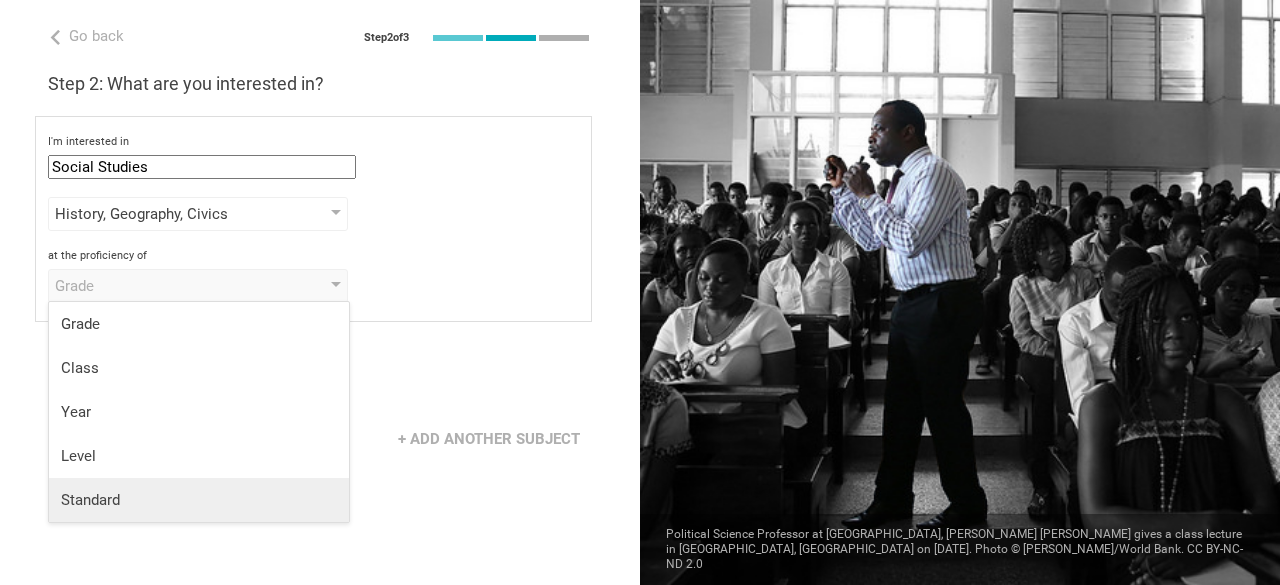 click on "Standard" at bounding box center (199, 500) 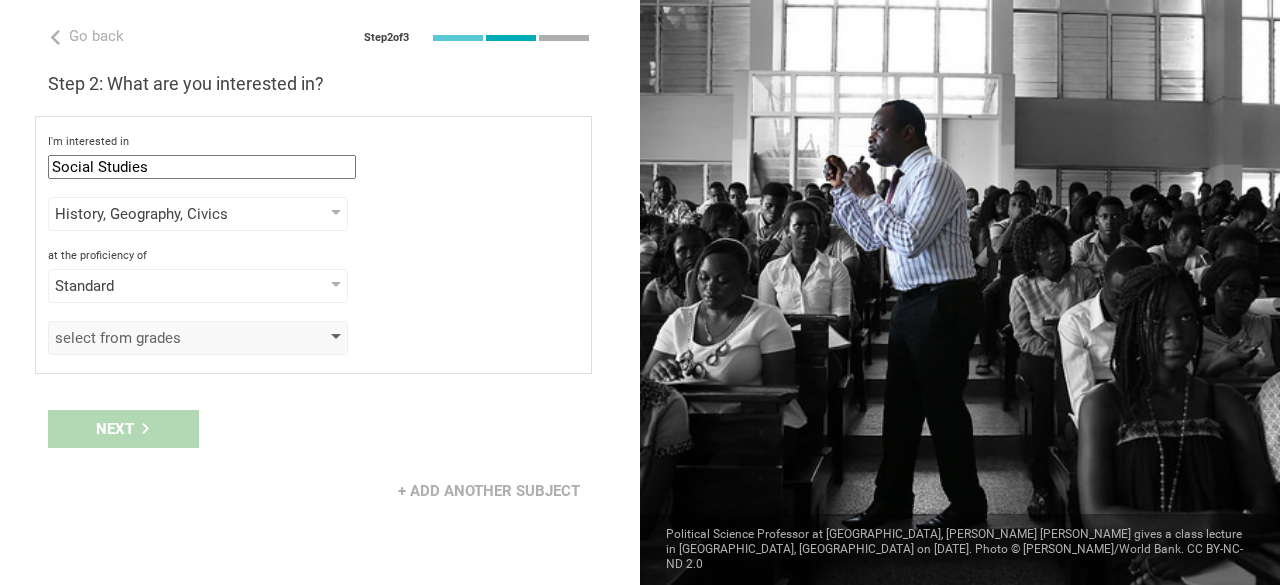 click on "select from grades" at bounding box center [198, 338] 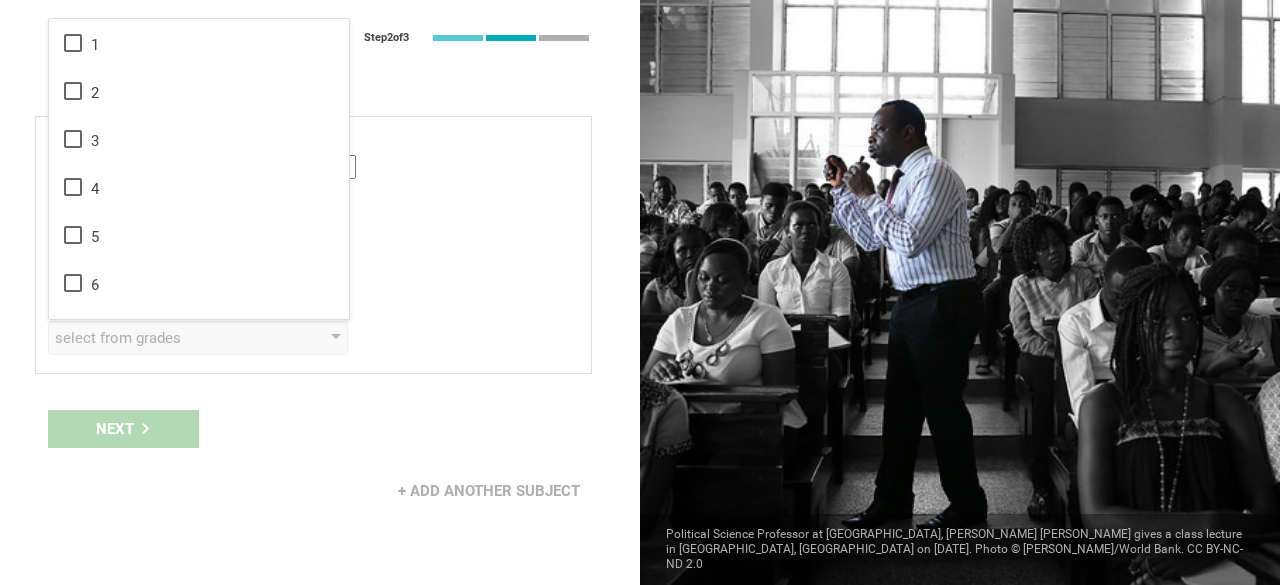 drag, startPoint x: 339, startPoint y: 344, endPoint x: 350, endPoint y: 132, distance: 212.28519 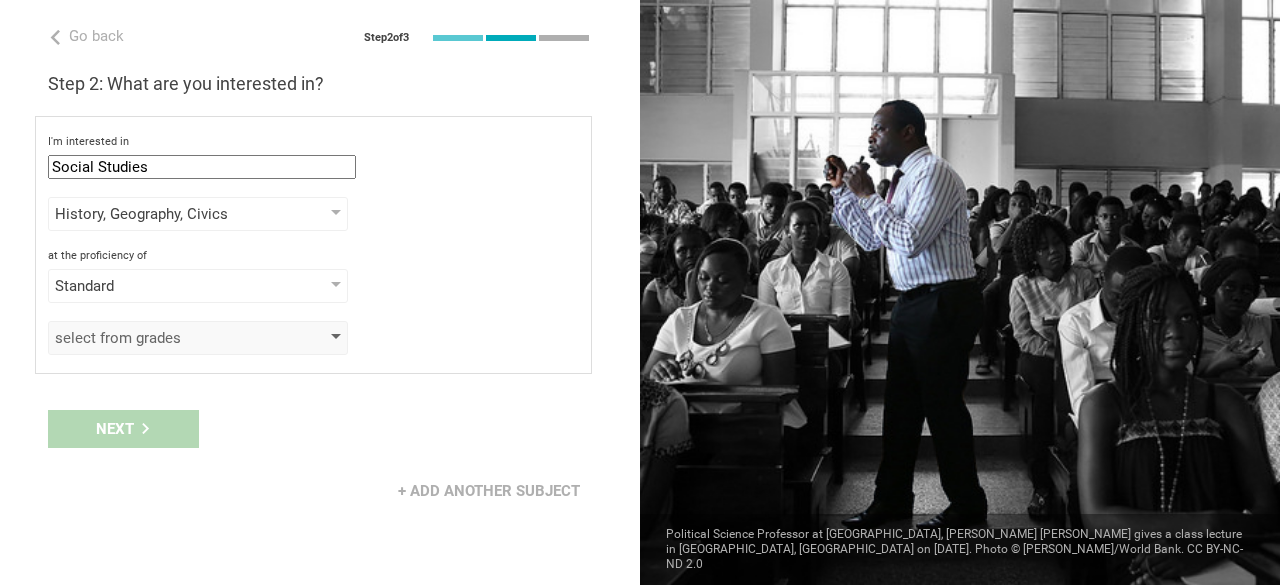 click at bounding box center (336, 338) 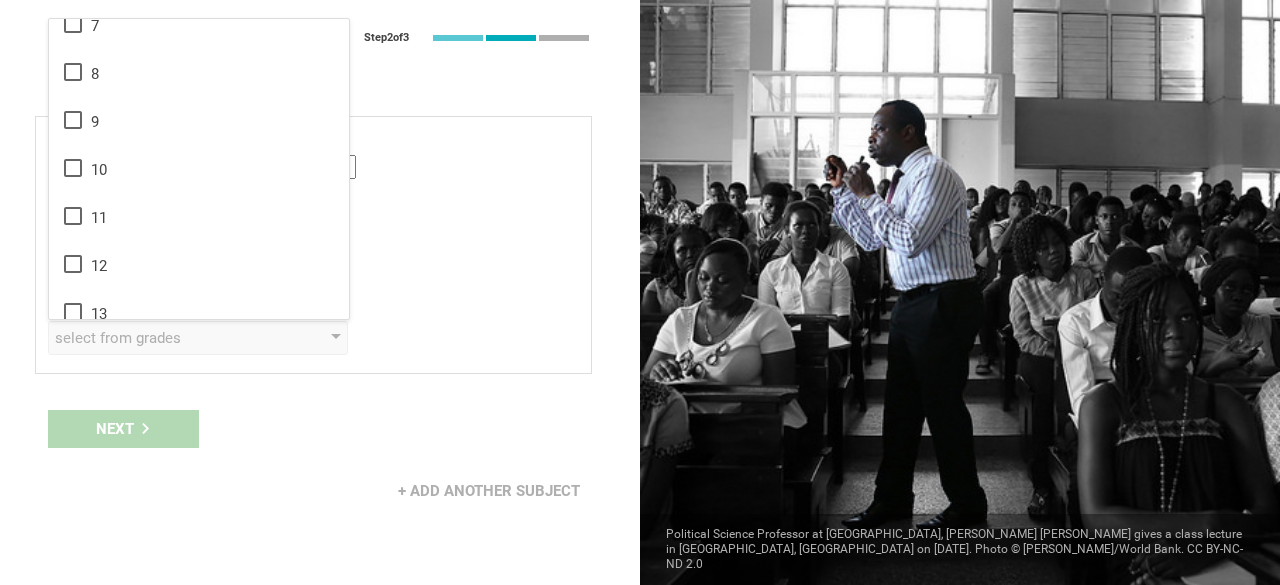 scroll, scrollTop: 324, scrollLeft: 0, axis: vertical 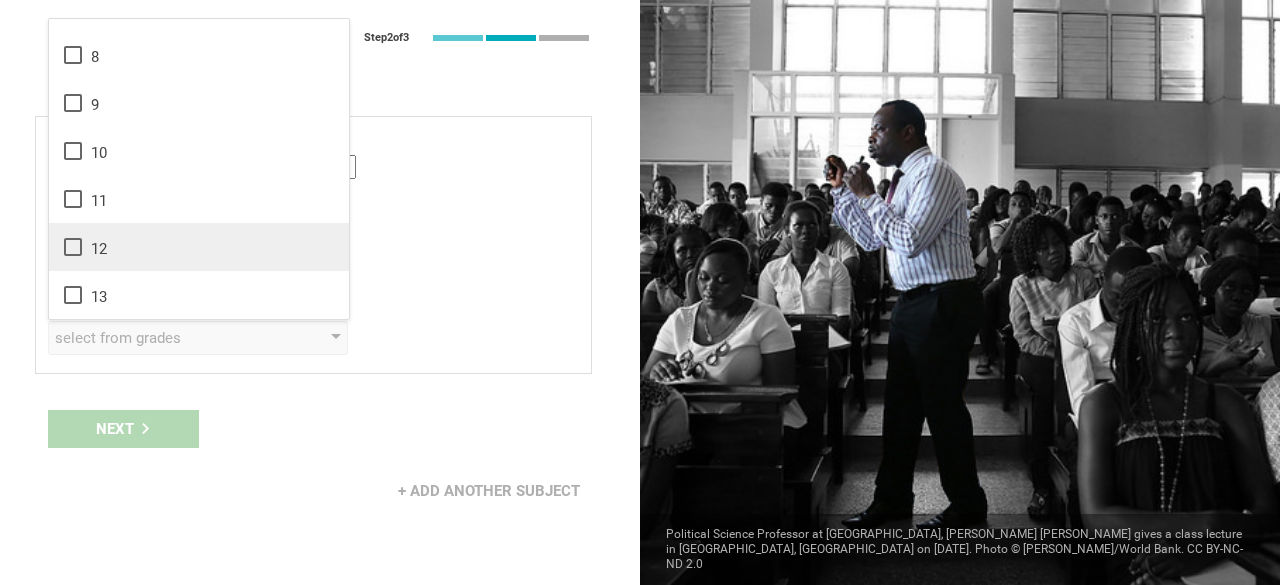 click 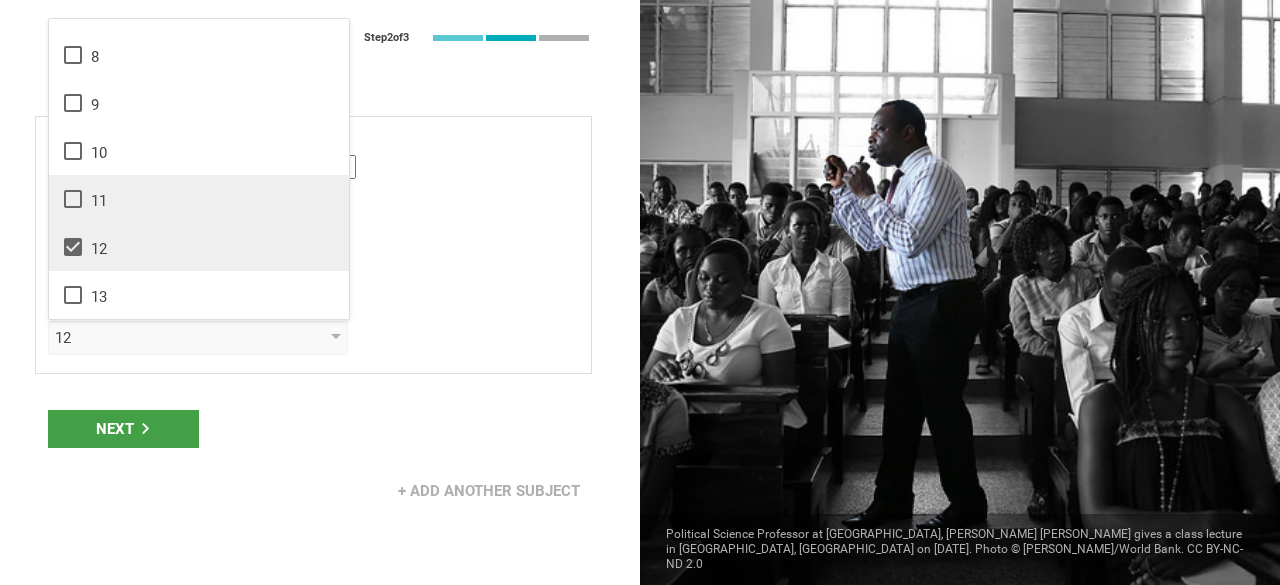 click 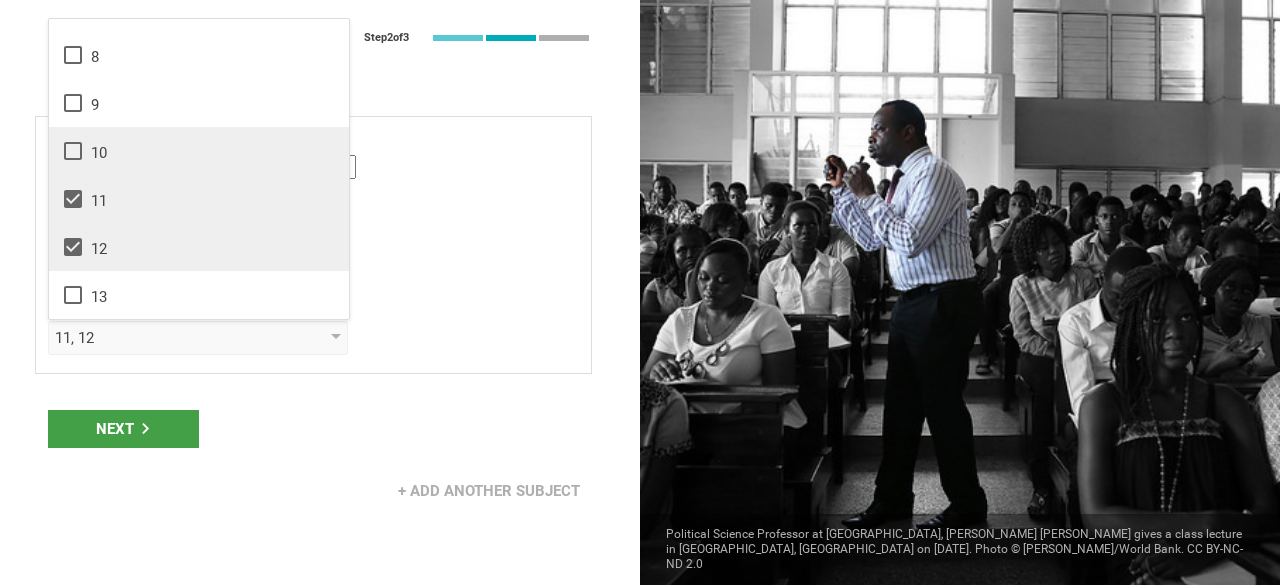 click 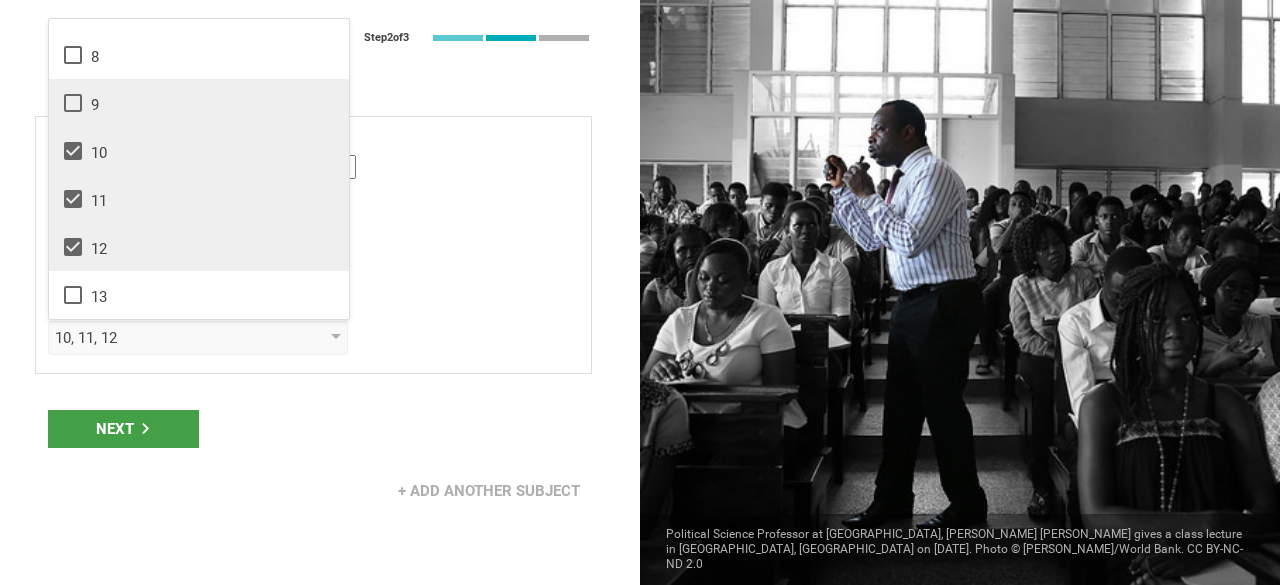 click 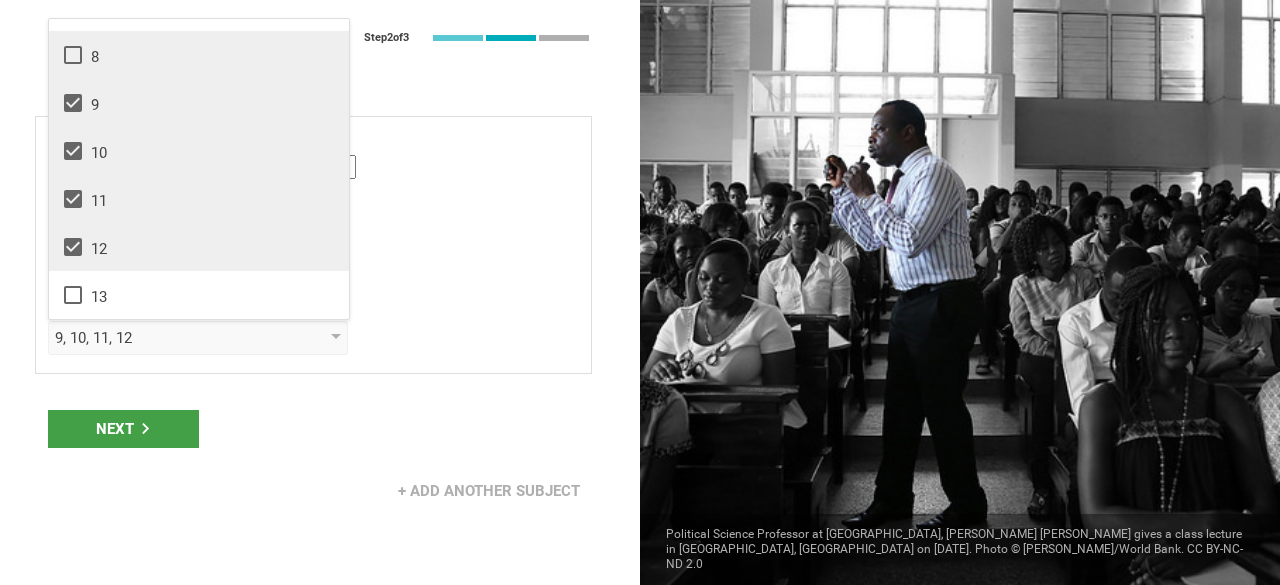 click 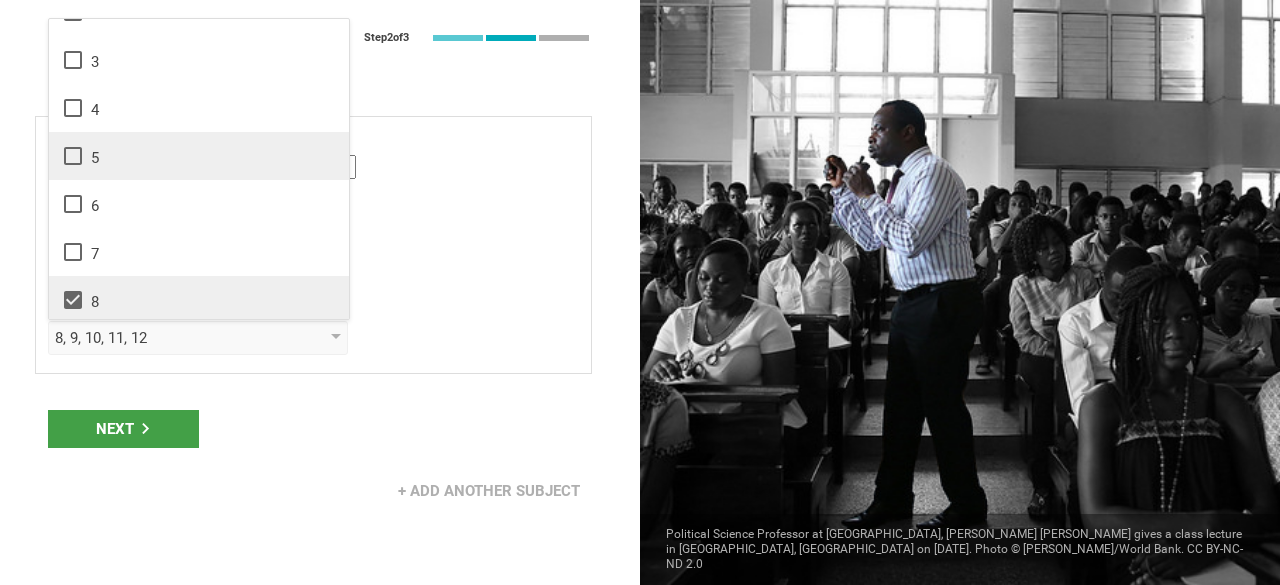 scroll, scrollTop: 81, scrollLeft: 0, axis: vertical 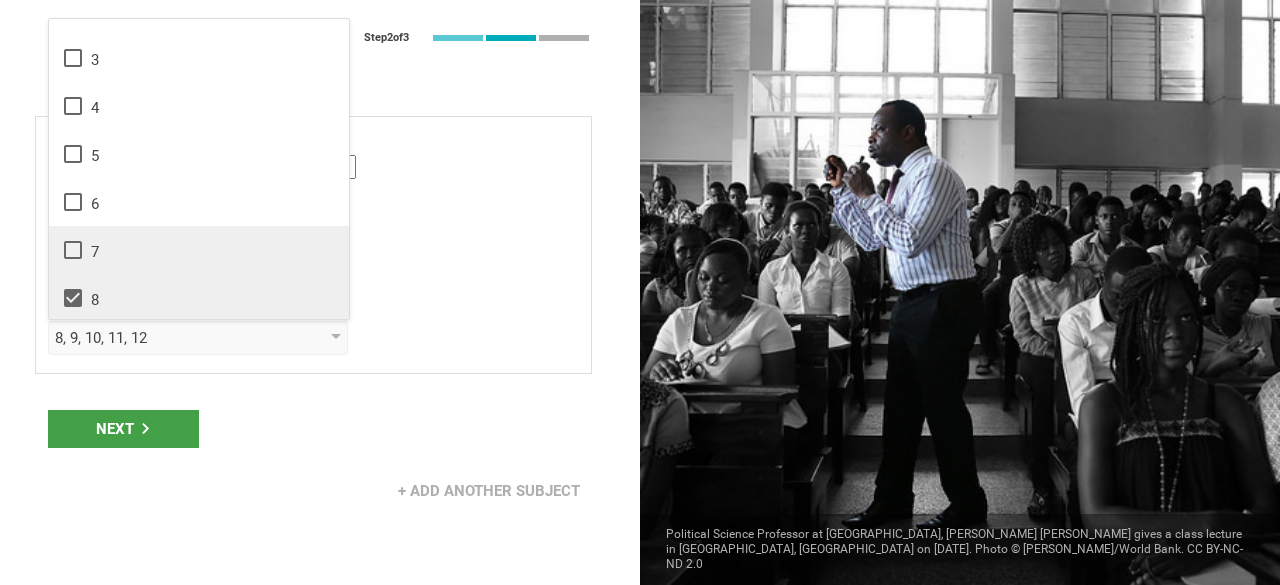 click 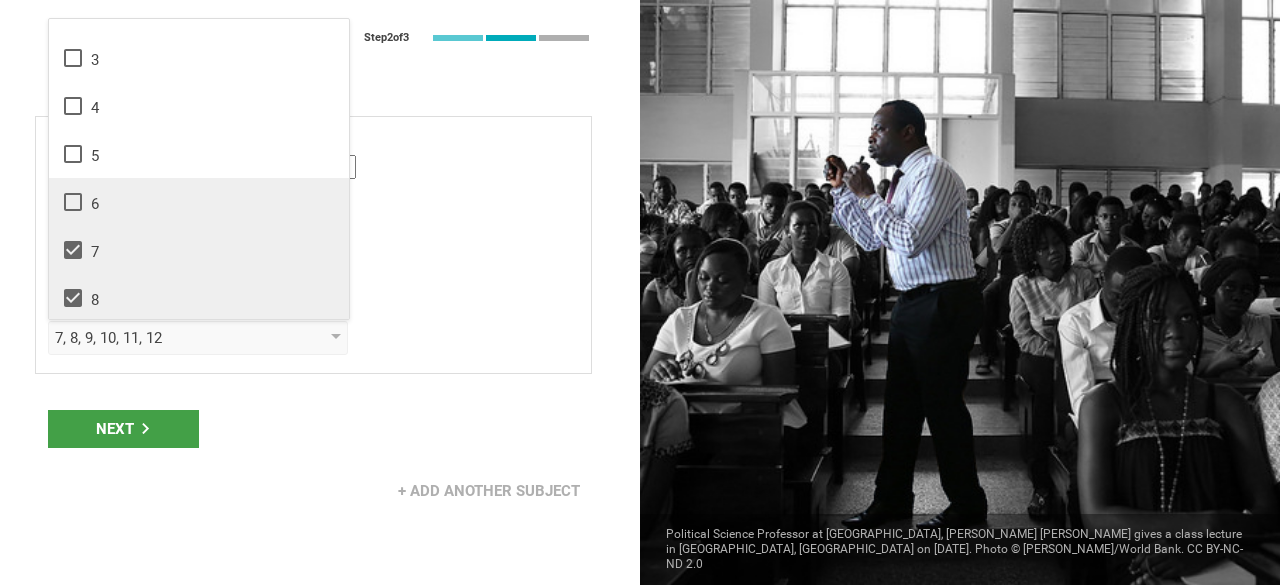 click 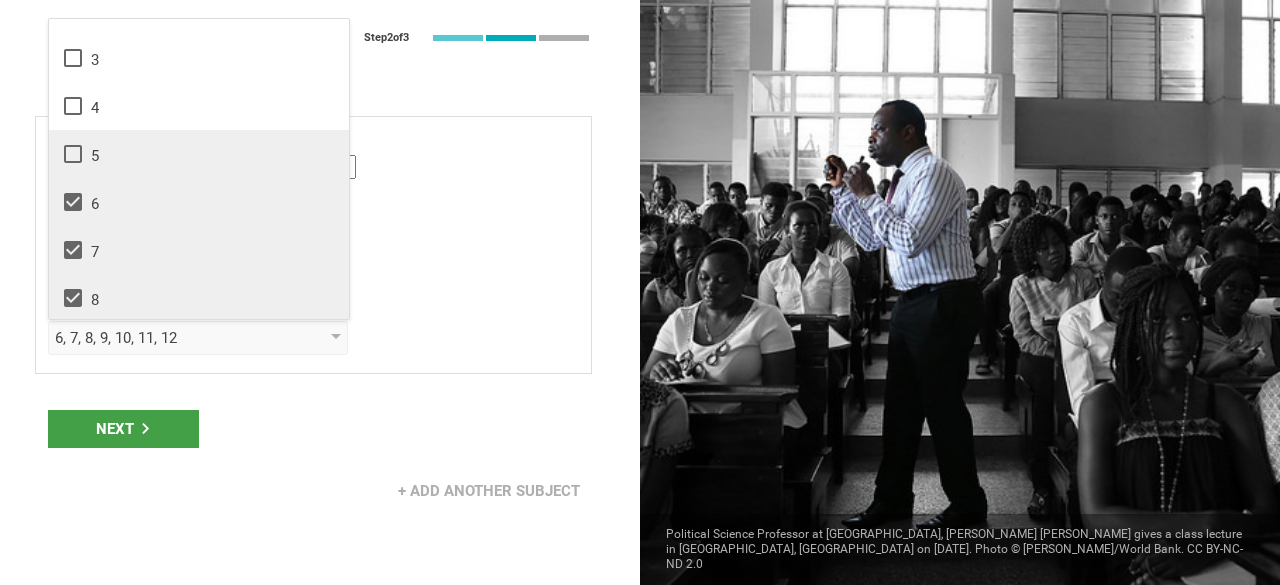 click 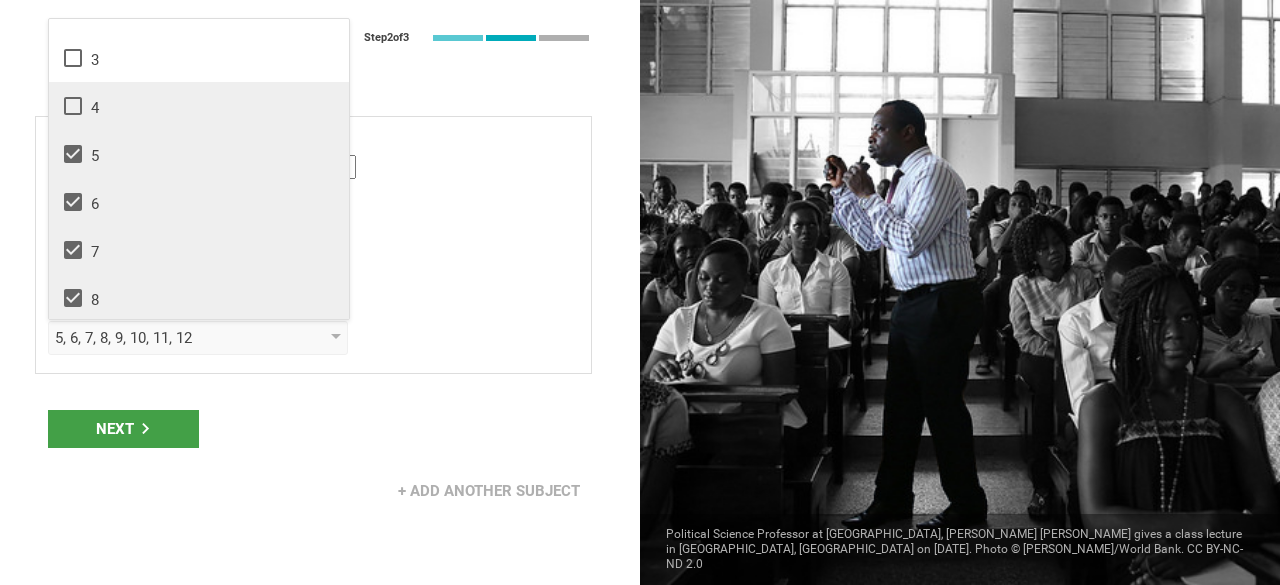 click 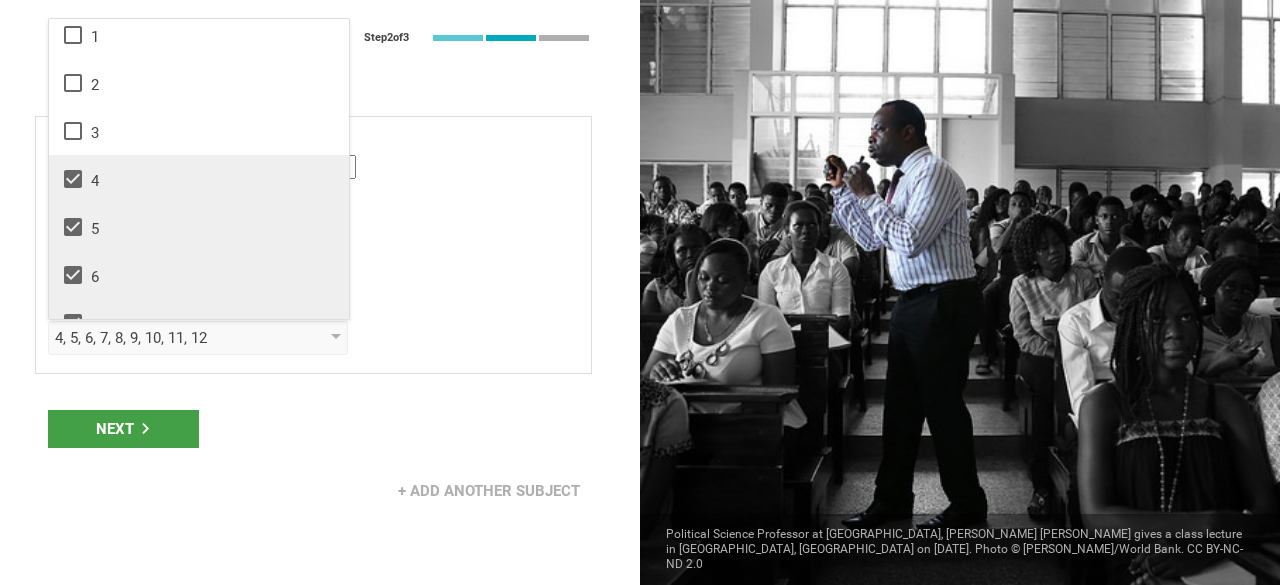 scroll, scrollTop: 0, scrollLeft: 0, axis: both 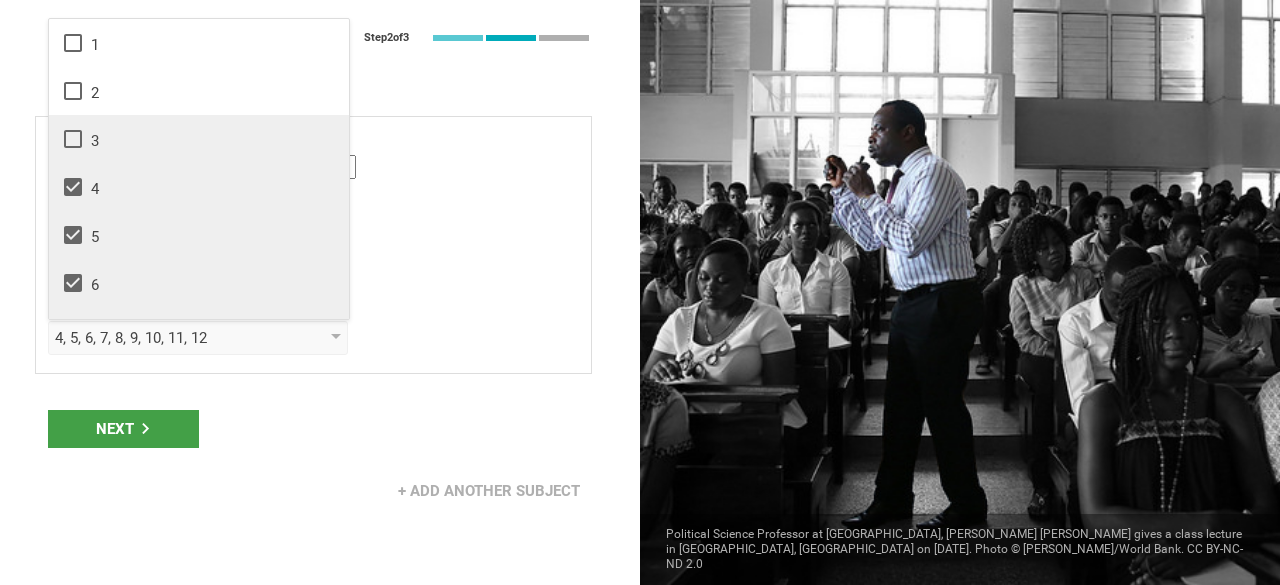 click 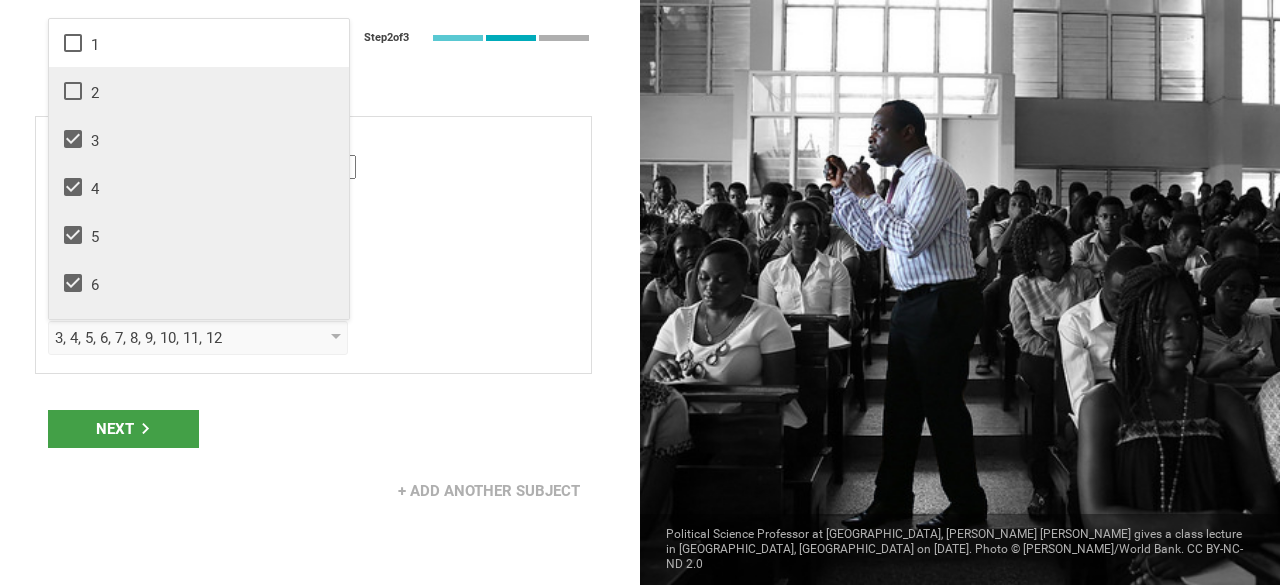 click 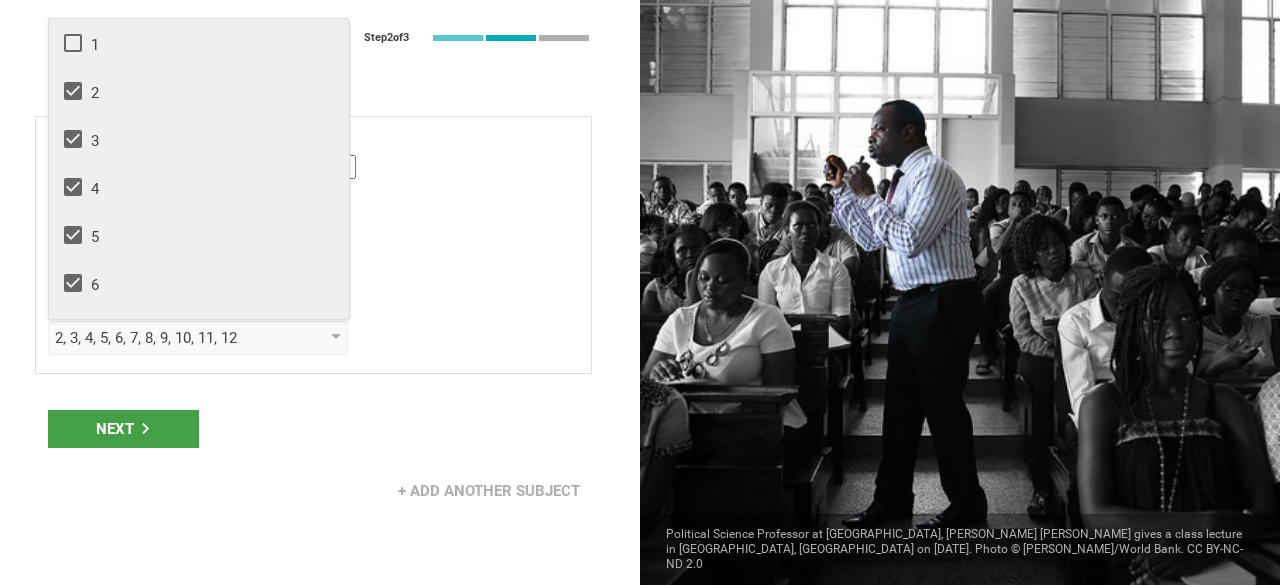 click 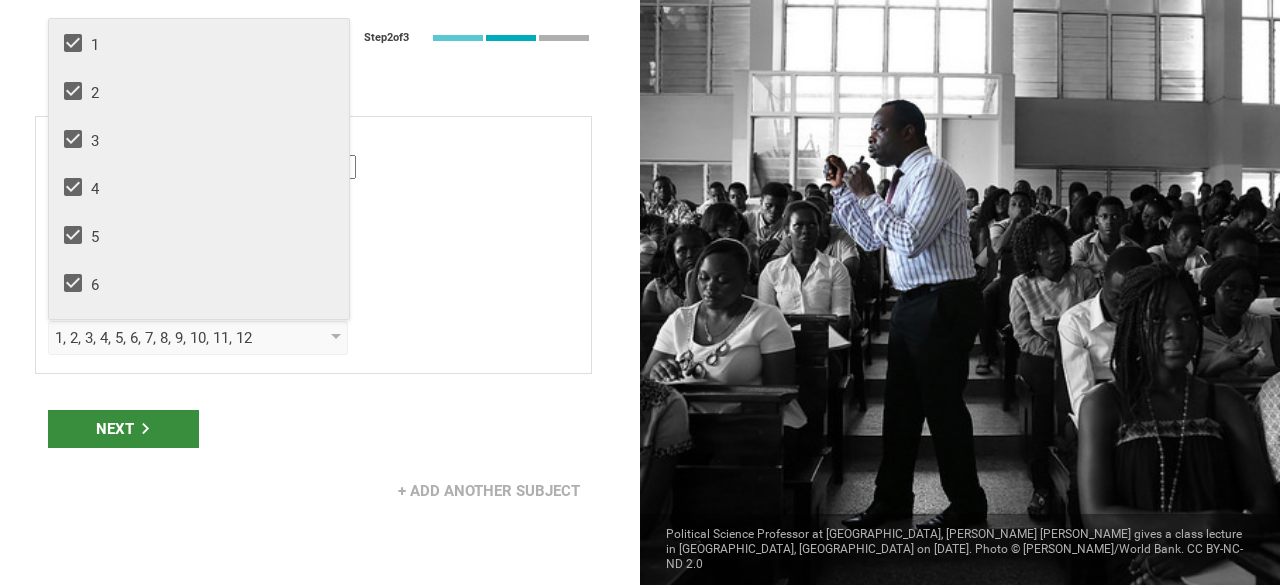 click on "Next" at bounding box center (123, 429) 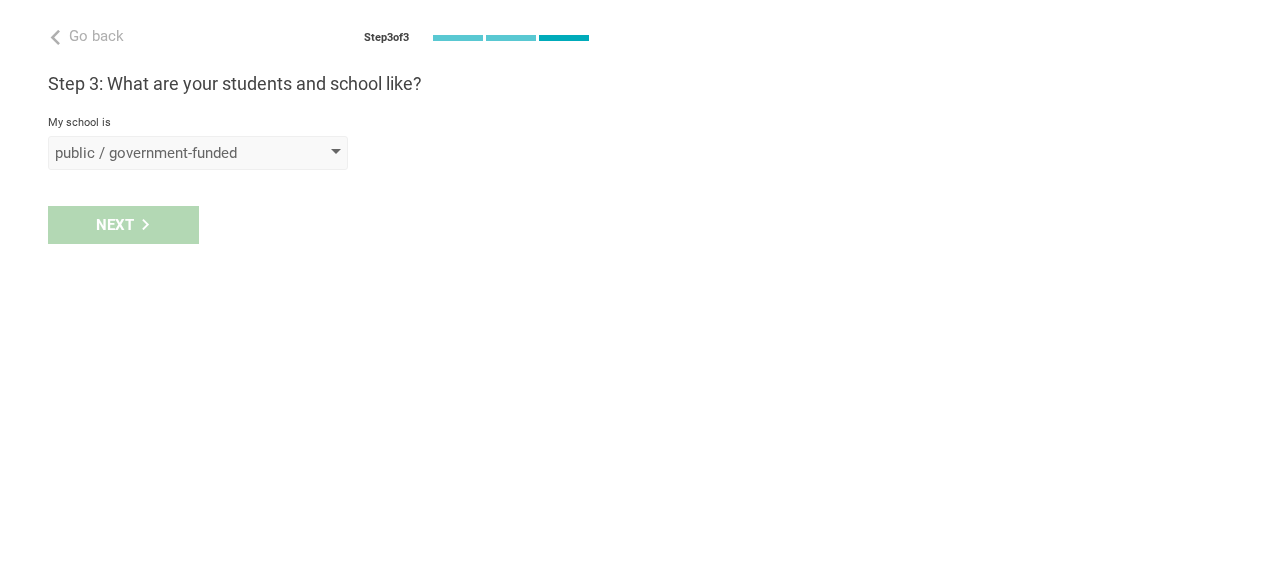 click on "public / government-funded" at bounding box center [198, 153] 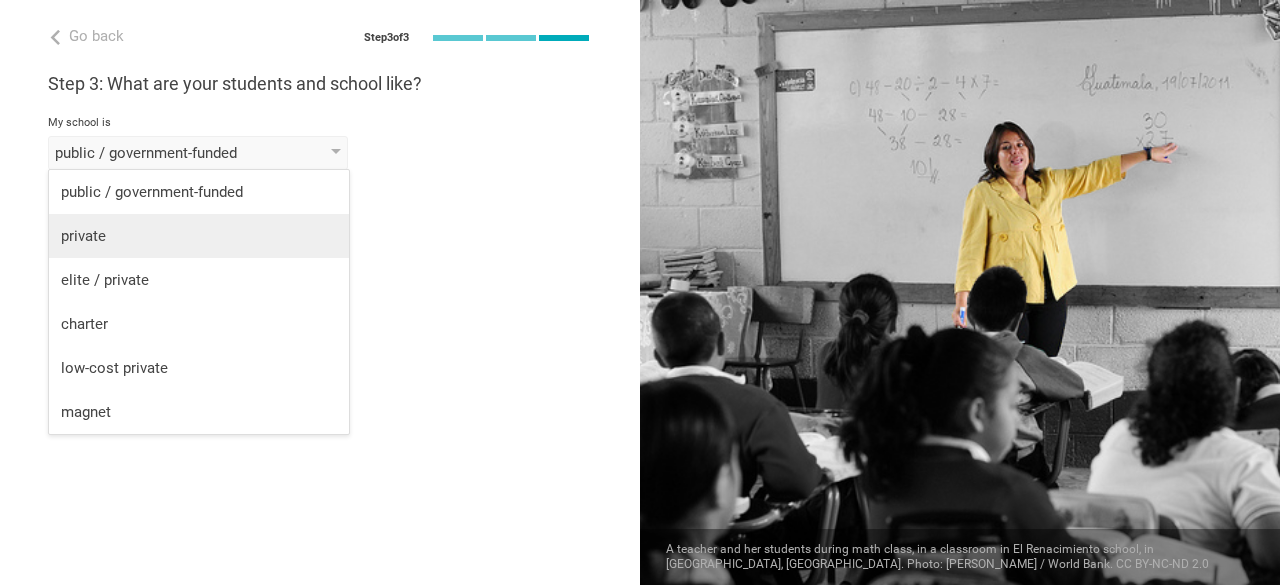 click on "private" at bounding box center [199, 236] 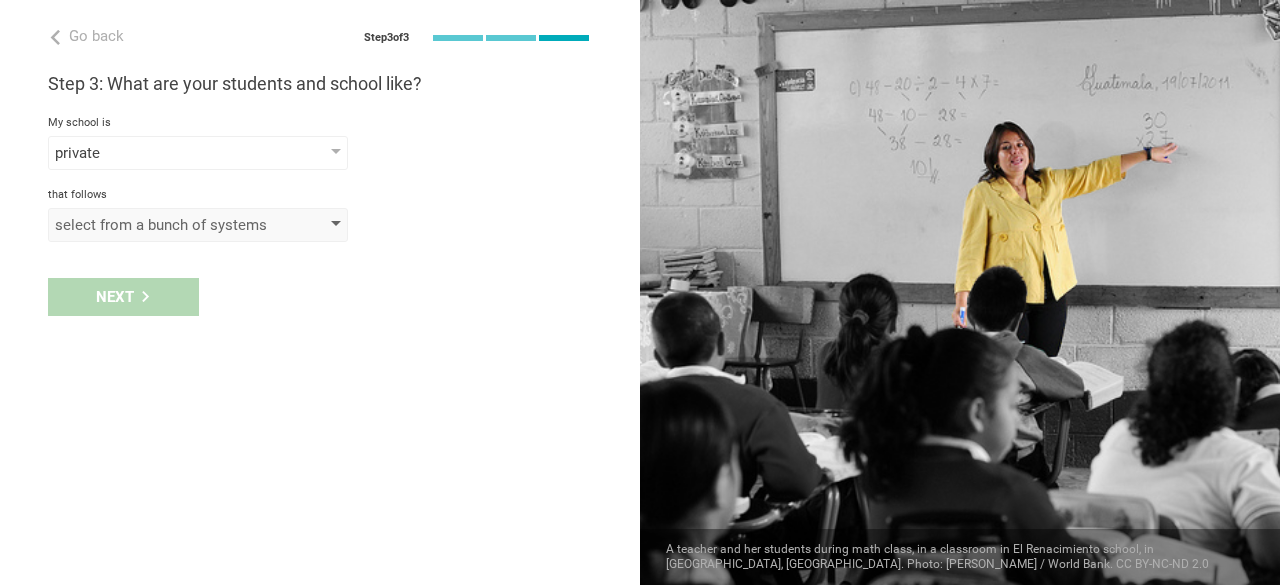 click on "select from a bunch of systems" at bounding box center [169, 225] 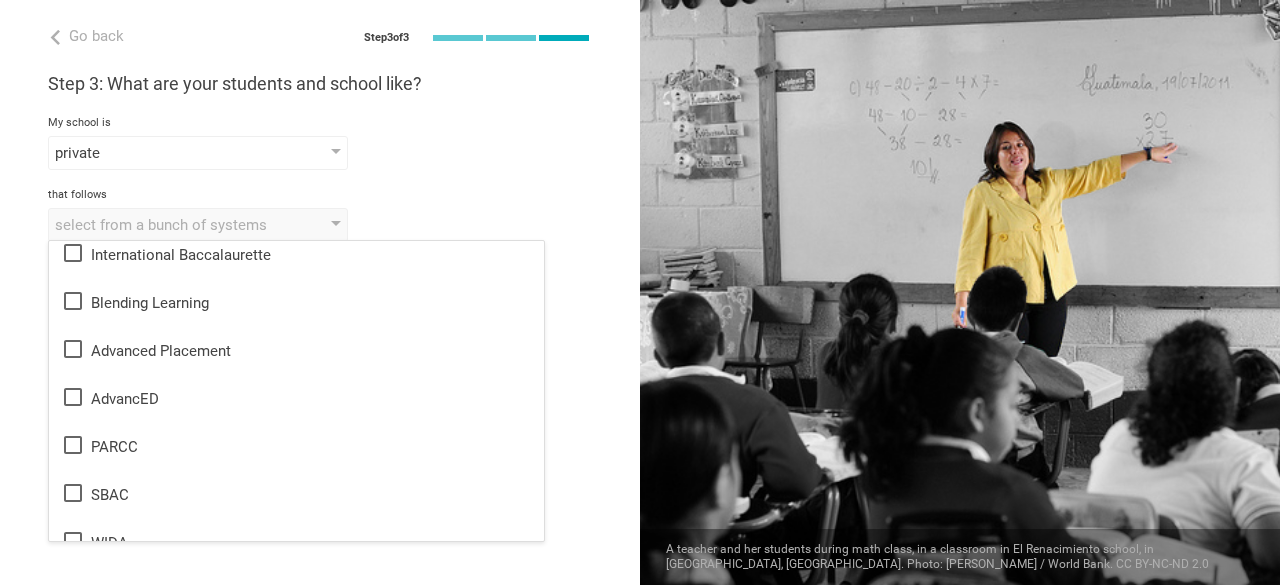 scroll, scrollTop: 894, scrollLeft: 0, axis: vertical 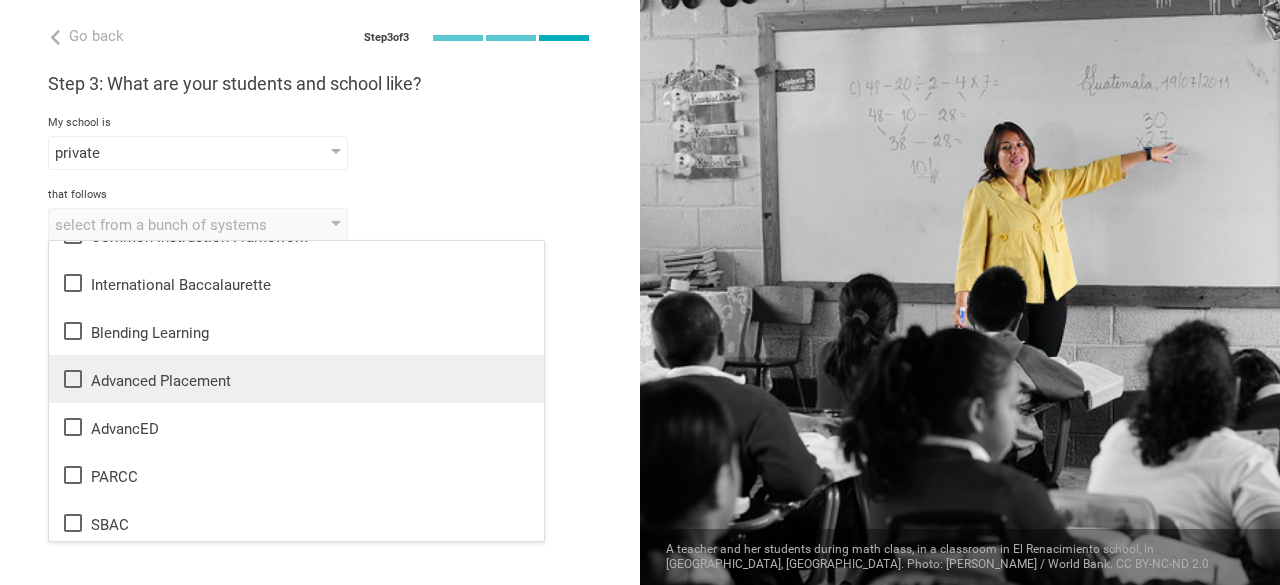 click 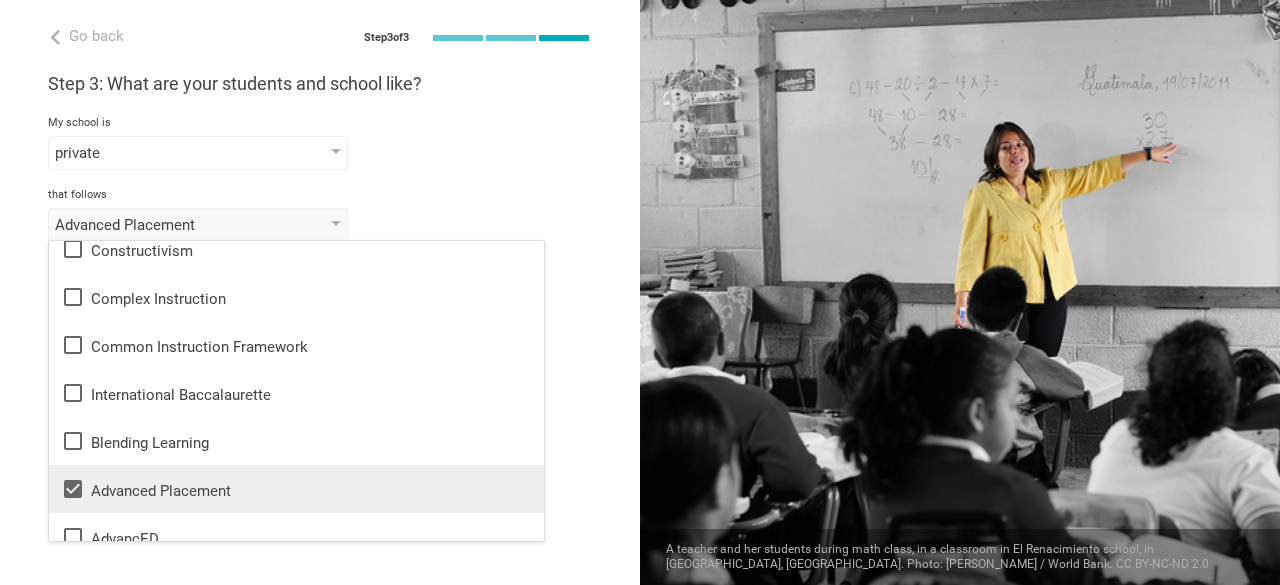 scroll, scrollTop: 754, scrollLeft: 0, axis: vertical 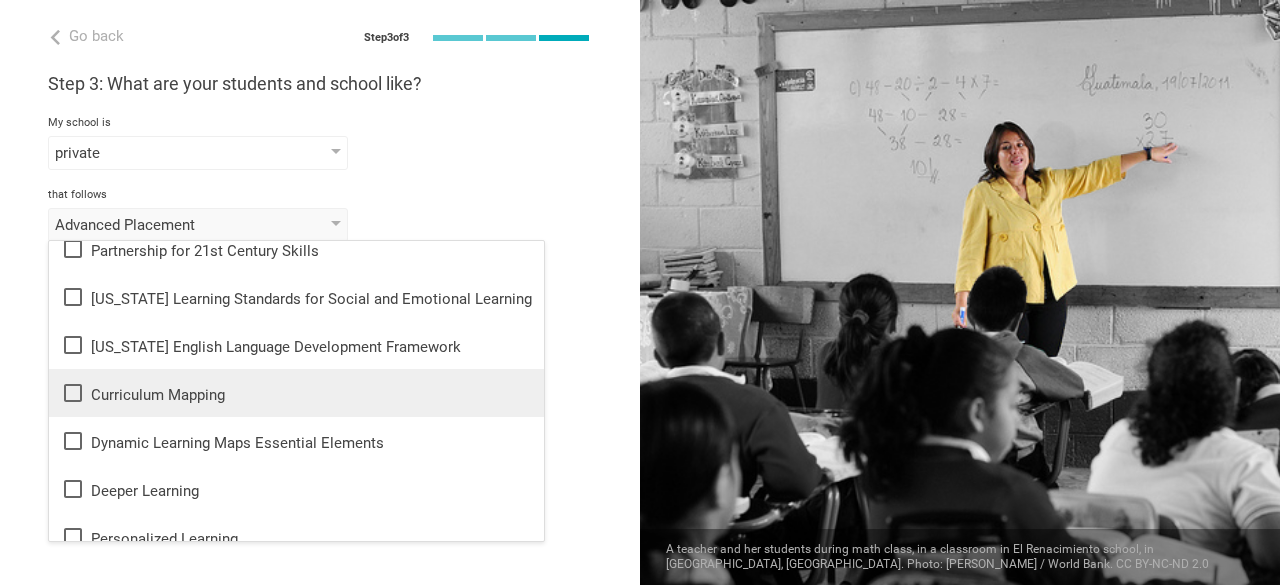 click 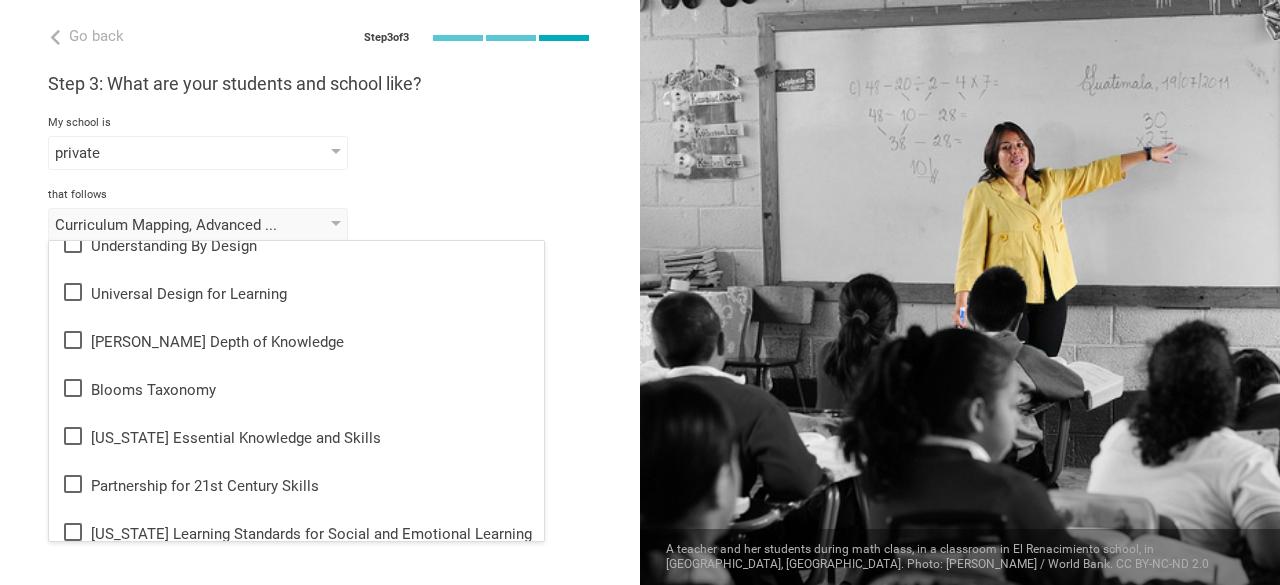scroll, scrollTop: 158, scrollLeft: 0, axis: vertical 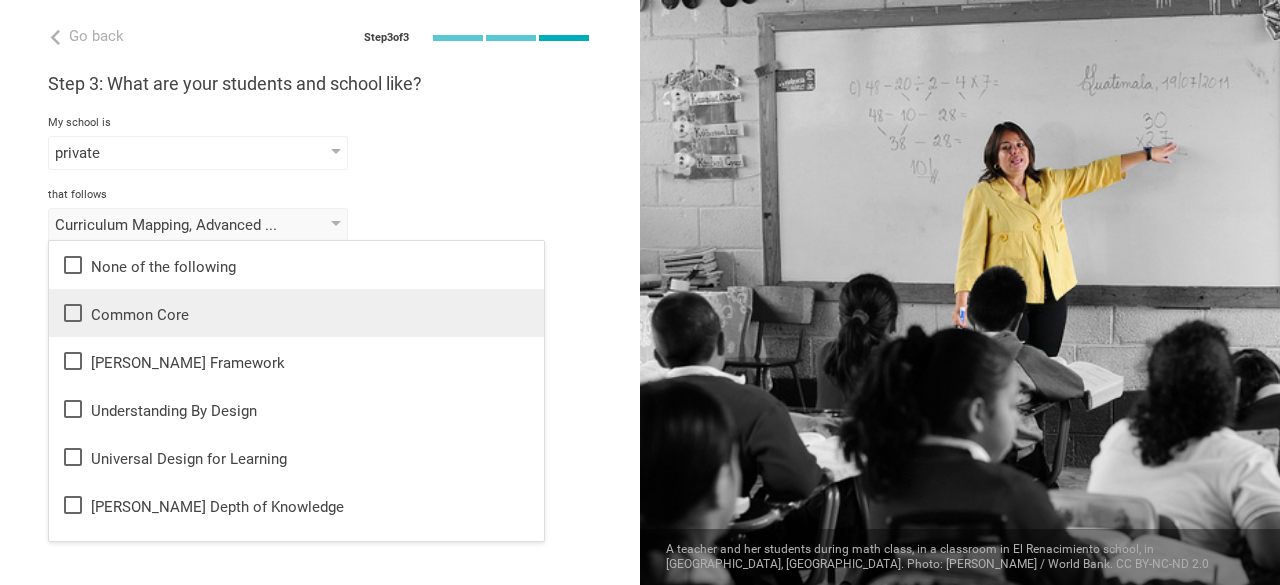 click 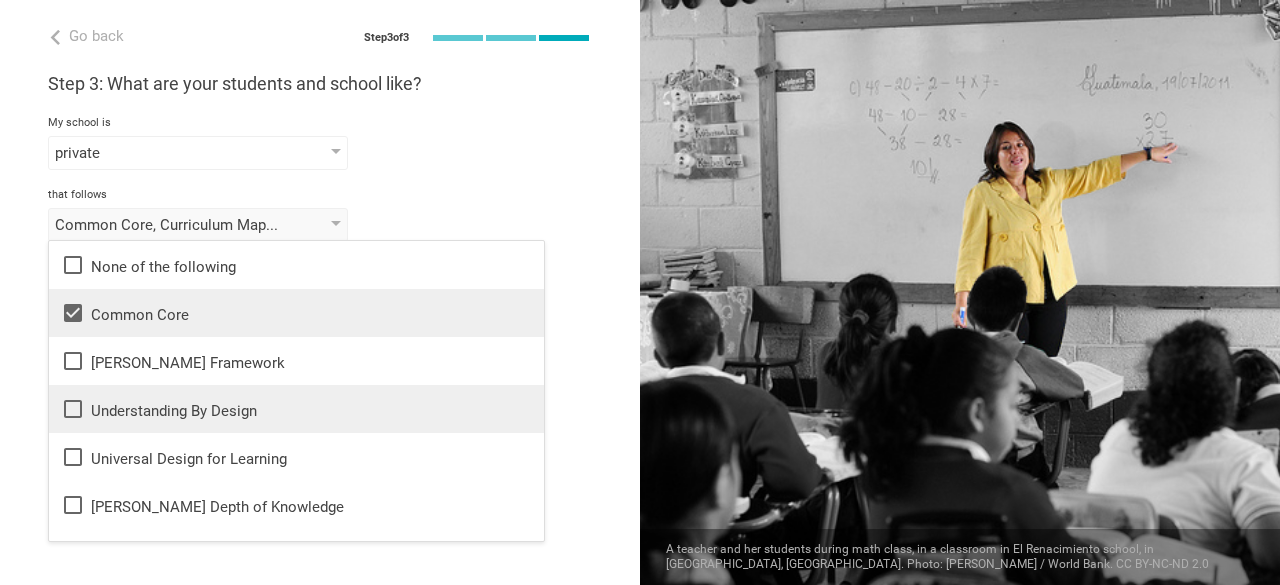 drag, startPoint x: 512, startPoint y: 301, endPoint x: 439, endPoint y: 413, distance: 133.68994 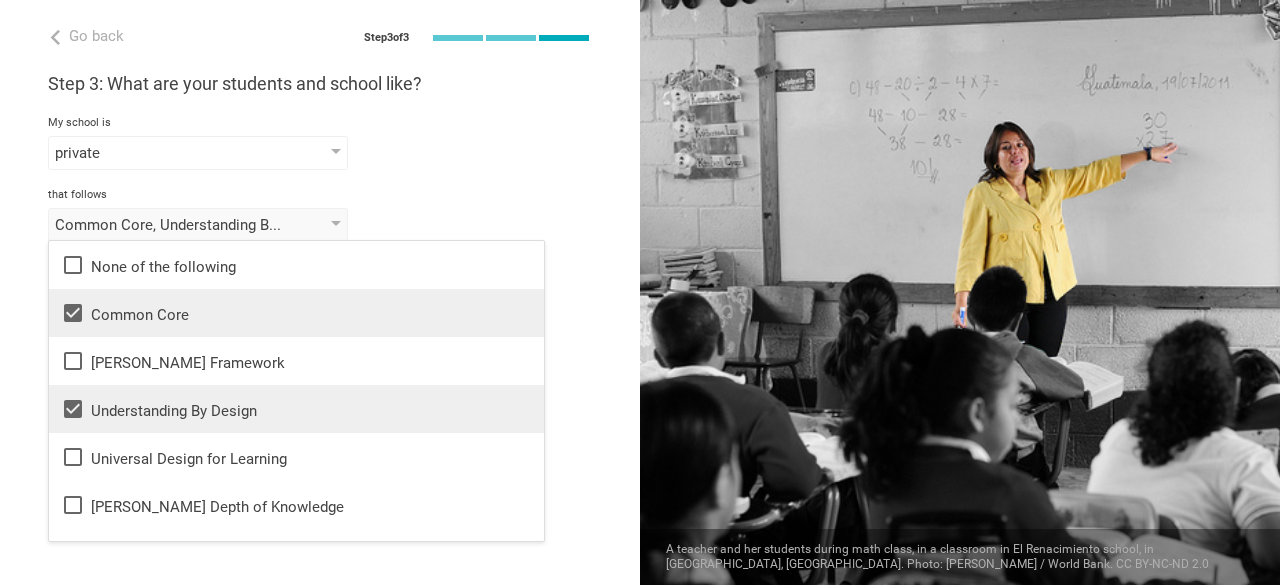 click 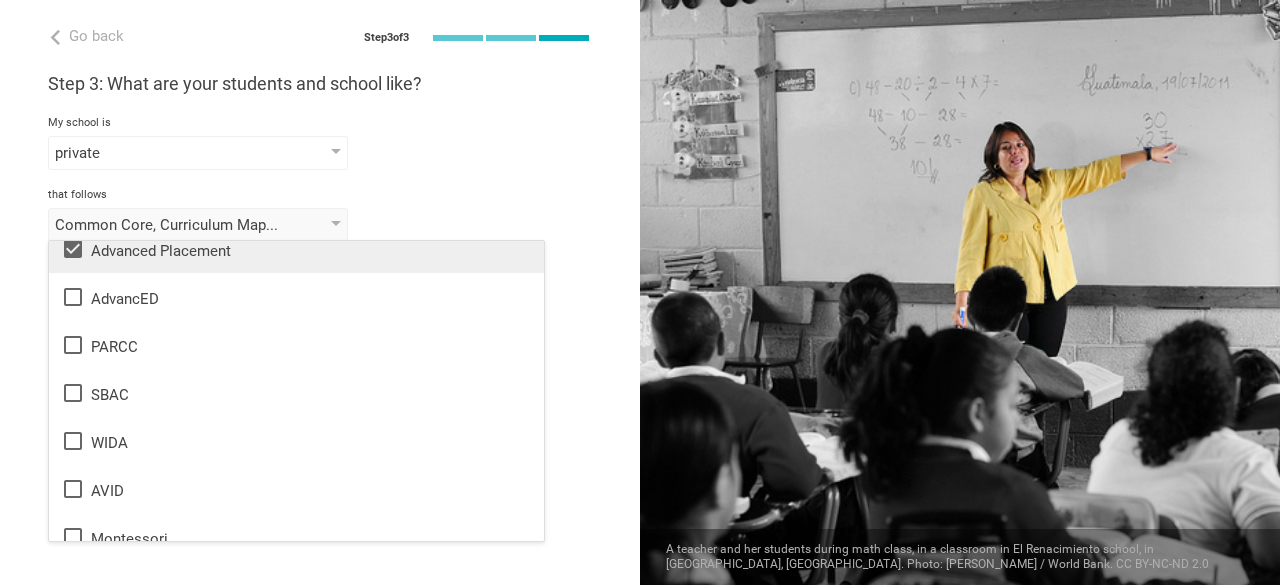 scroll, scrollTop: 1188, scrollLeft: 0, axis: vertical 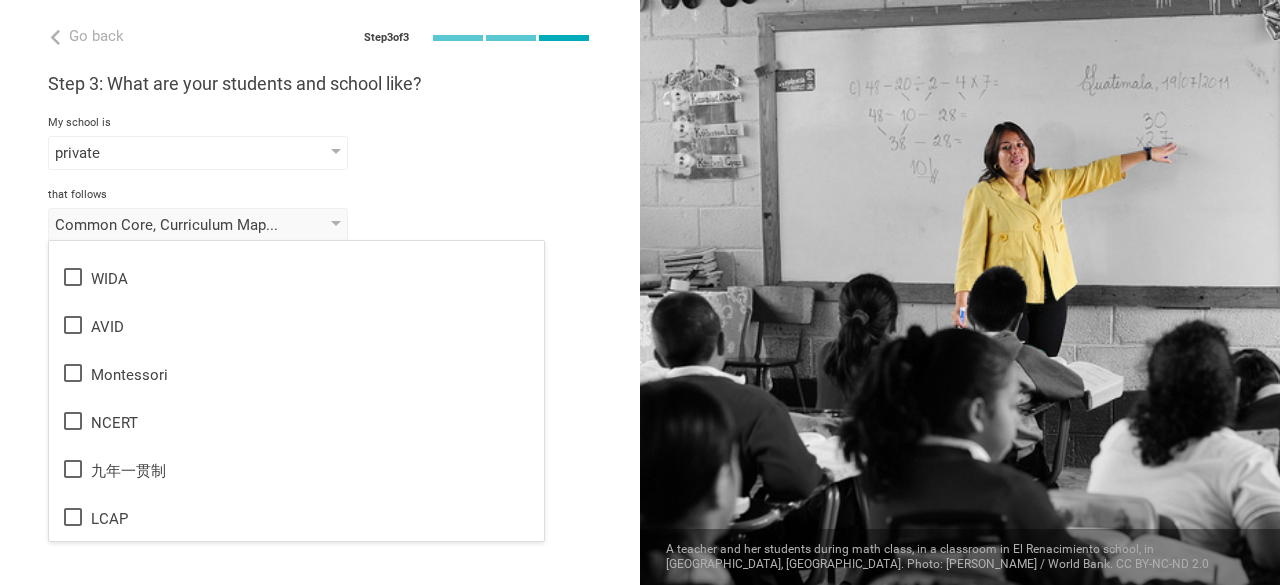 click on "Go back Step  3  of  3 Welcome, Jami! You are almost all set. Just answer a few simple questions to help us get to know you better and personalize your experience. Step 1: How would you describe yourself? I am a... School / district Administrator Teacher Professor / Lecturer Instructional Coach Vice Principal or Principal Curriculum writer / Instructional designer School / district Administrator EdTech maker / enthusiast at the school school district college university program institute company organization Life Christian Academy in Tacoma, Washington Step 2: What are you interested in? I'm interested in Social Studies Mathematics English (Language Arts) Science Social Studies Other History, Geography, Civics History Geography Civics Humanities Philosophy Sociology Psychology at the proficiency of Standard Grade Class Year Level Standard 1, 2, 3, 4, 5, 6, 7, 8, 9, 10, 11, 12 1 2 3 4 5 6 7 8 9 10 11 12 13 Step 3: What are your students and school like? My school is private public / government-funded private" at bounding box center (320, 292) 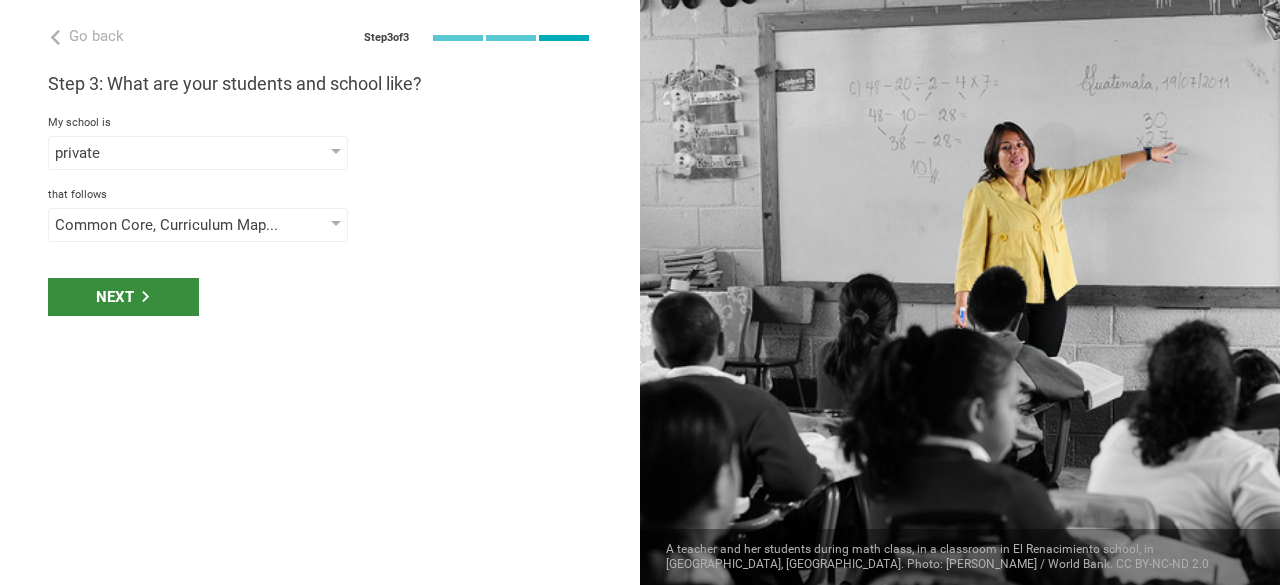 click on "Next" at bounding box center (123, 297) 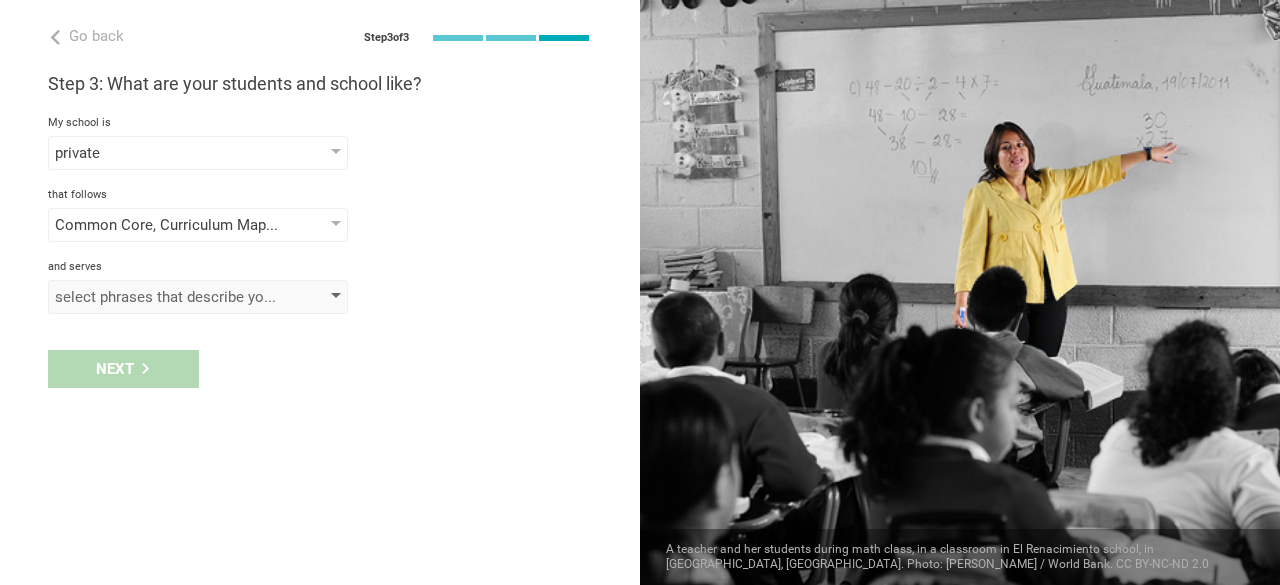 click at bounding box center (336, 297) 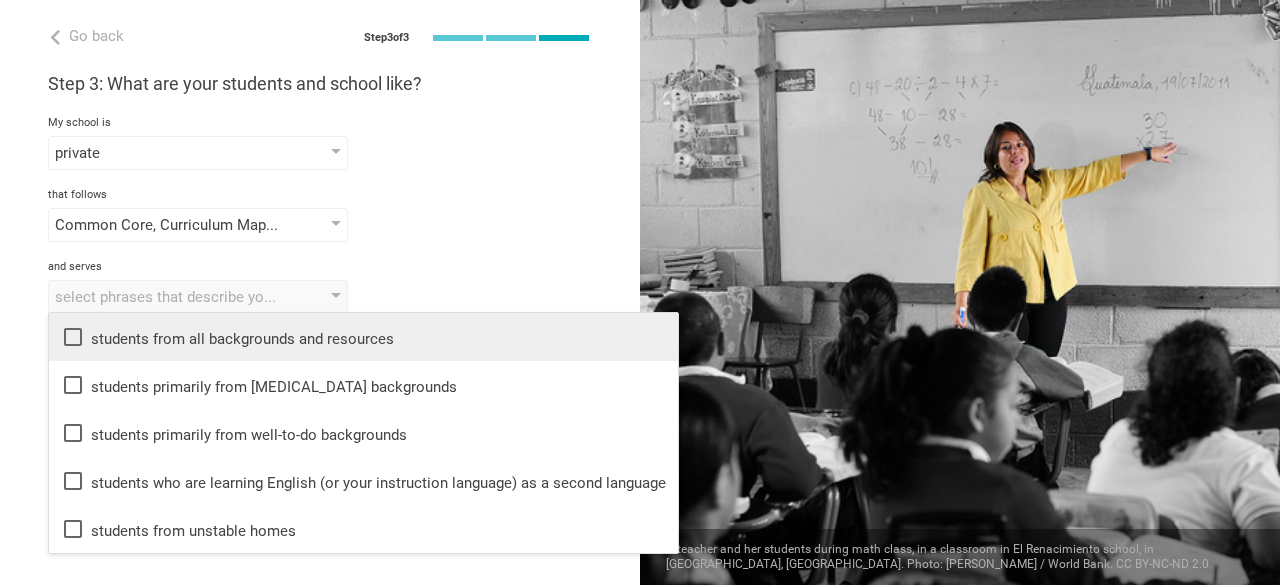 click 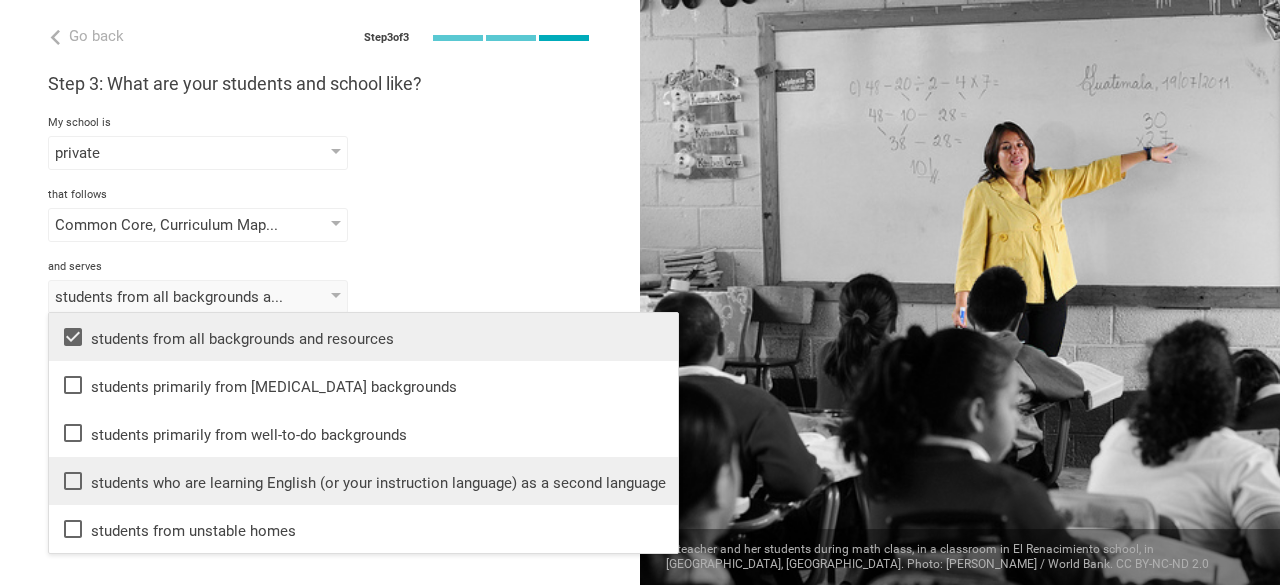 click 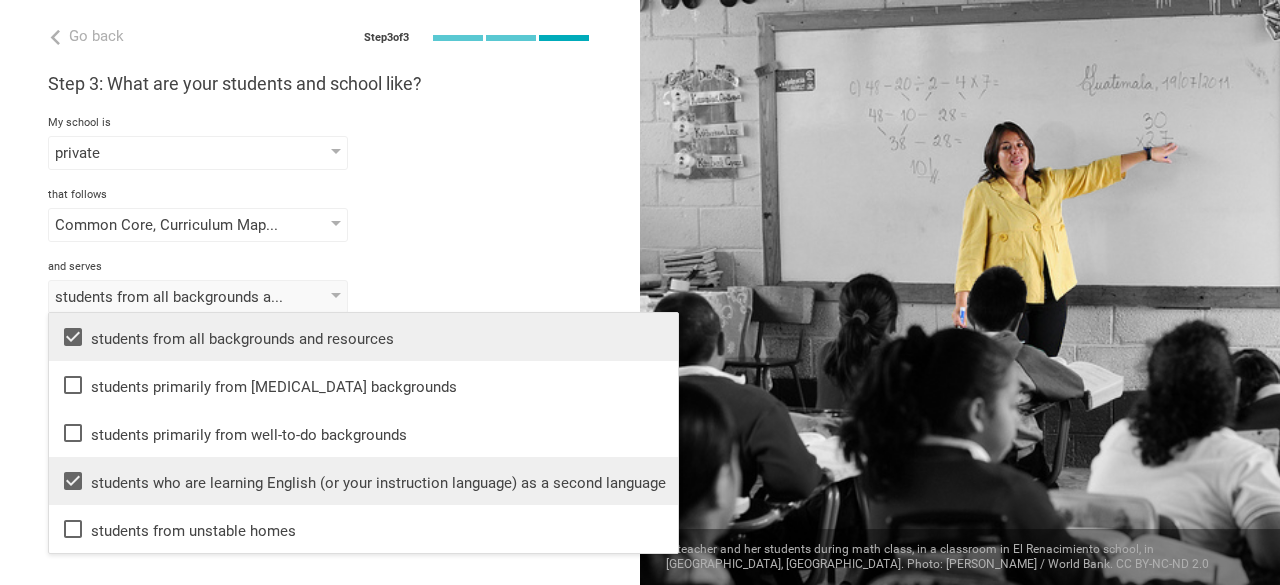 click on "Go back Step  3  of  3 Welcome, Jami! You are almost all set. Just answer a few simple questions to help us get to know you better and personalize your experience. Step 1: How would you describe yourself? I am a... School / district Administrator Teacher Professor / Lecturer Instructional Coach Vice Principal or Principal Curriculum writer / Instructional designer School / district Administrator EdTech maker / enthusiast at the school school district college university program institute company organization Life Christian Academy in Tacoma, Washington Step 2: What are you interested in? I'm interested in Social Studies Mathematics English (Language Arts) Science Social Studies Other History, Geography, Civics History Geography Civics Humanities Philosophy Sociology Psychology at the proficiency of Standard Grade Class Year Level Standard 1, 2, 3, 4, 5, 6, 7, 8, 9, 10, 11, 12 1 2 3 4 5 6 7 8 9 10 11 12 13 Step 3: What are your students and school like? My school is private public / government-funded private" at bounding box center [320, 292] 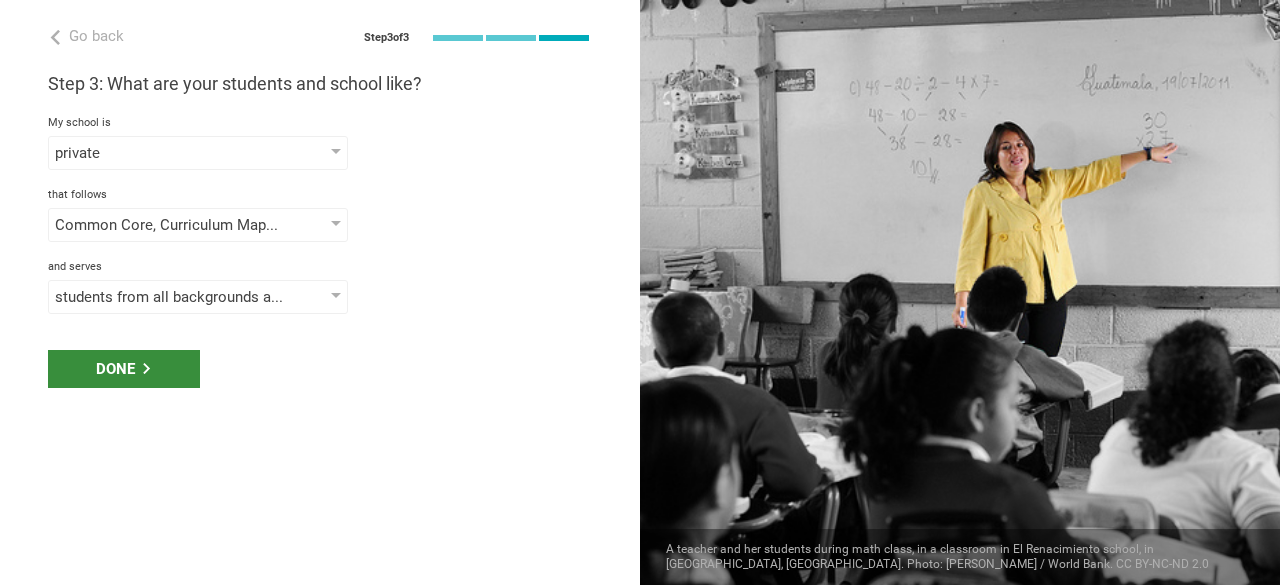 click on "Done" at bounding box center [124, 369] 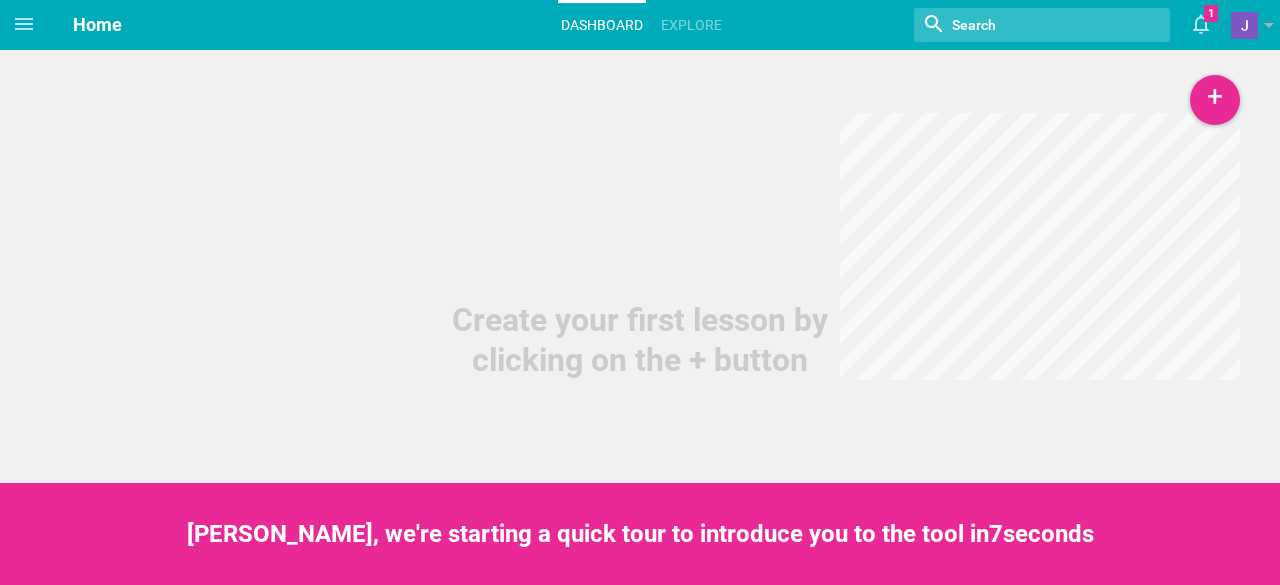 scroll, scrollTop: 0, scrollLeft: 0, axis: both 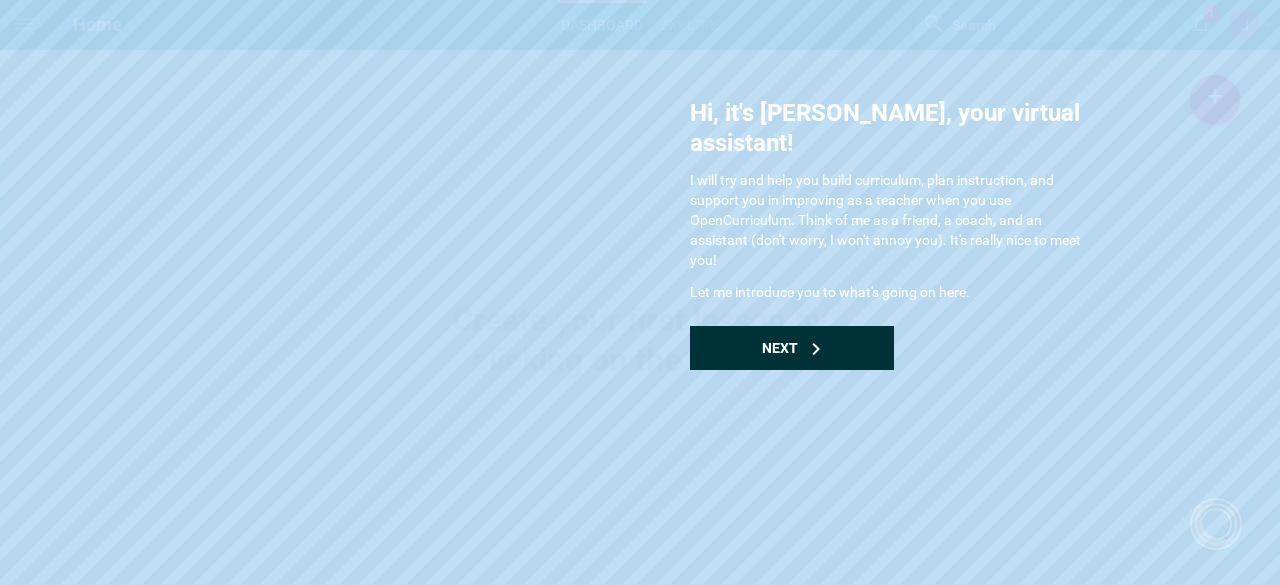 click on "Next" at bounding box center [780, 348] 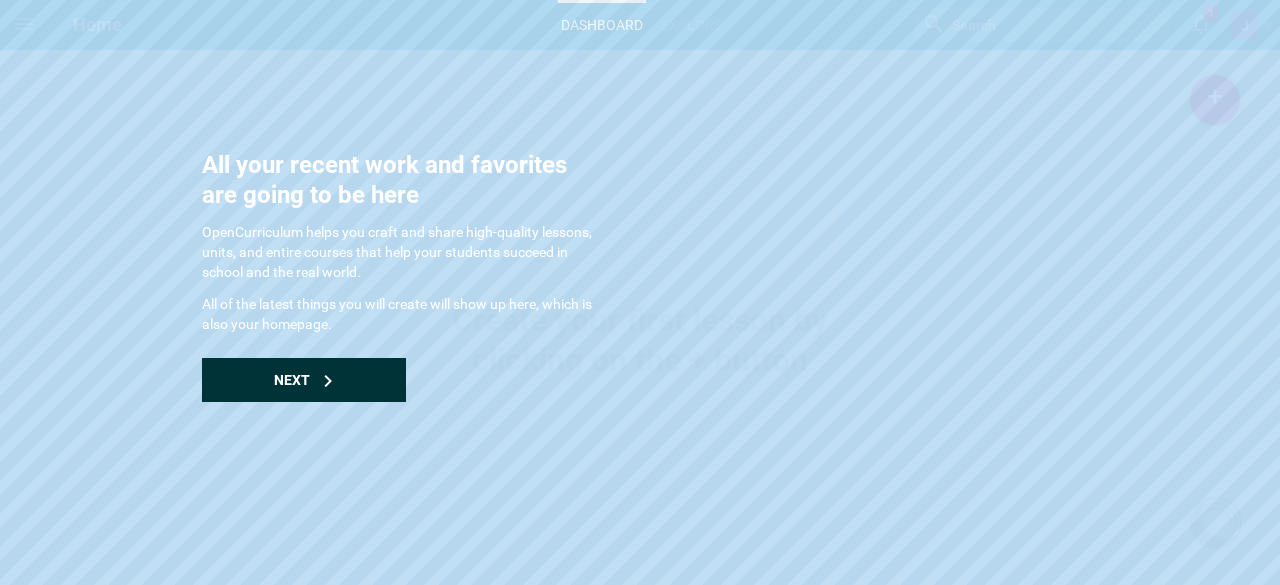 click 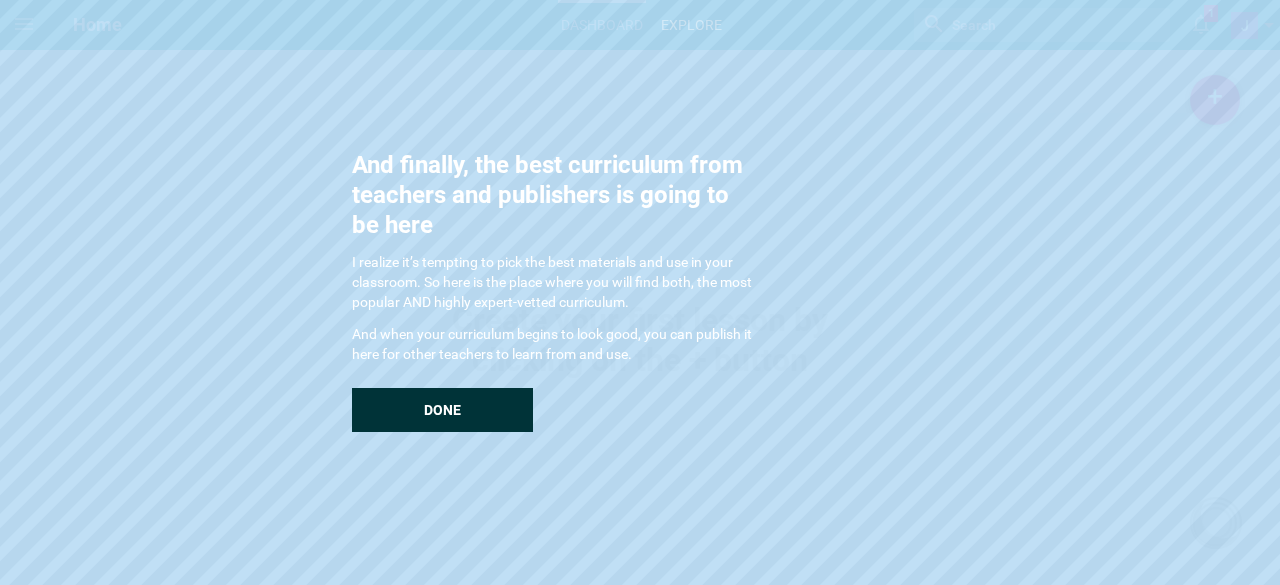 click on "Done" at bounding box center [442, 410] 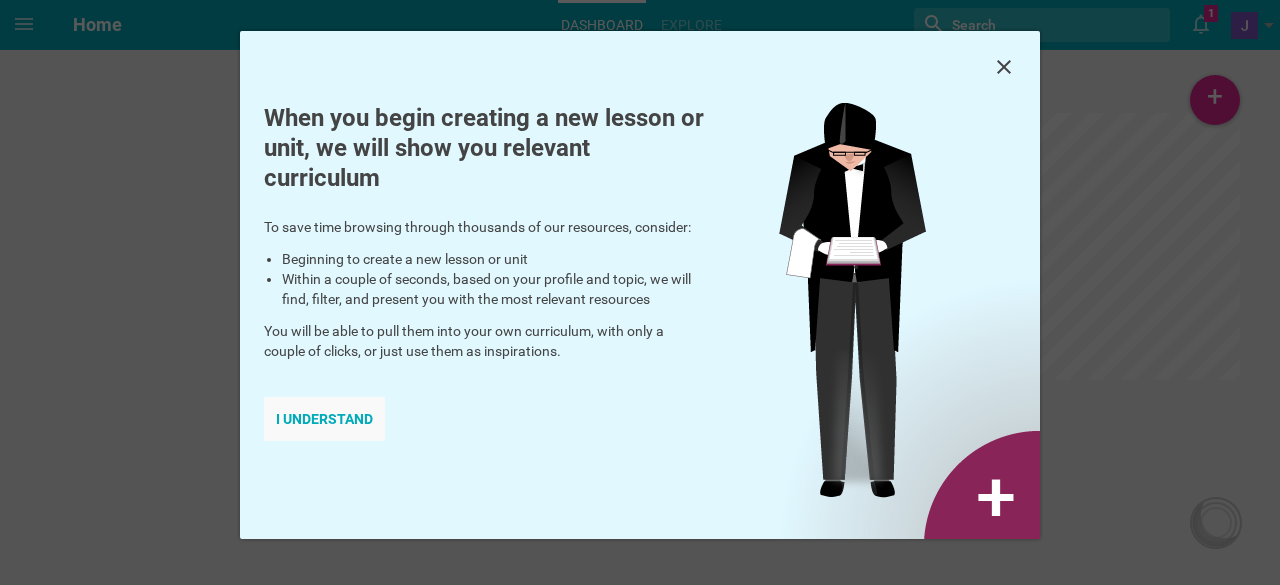 click on "I understand" at bounding box center (324, 419) 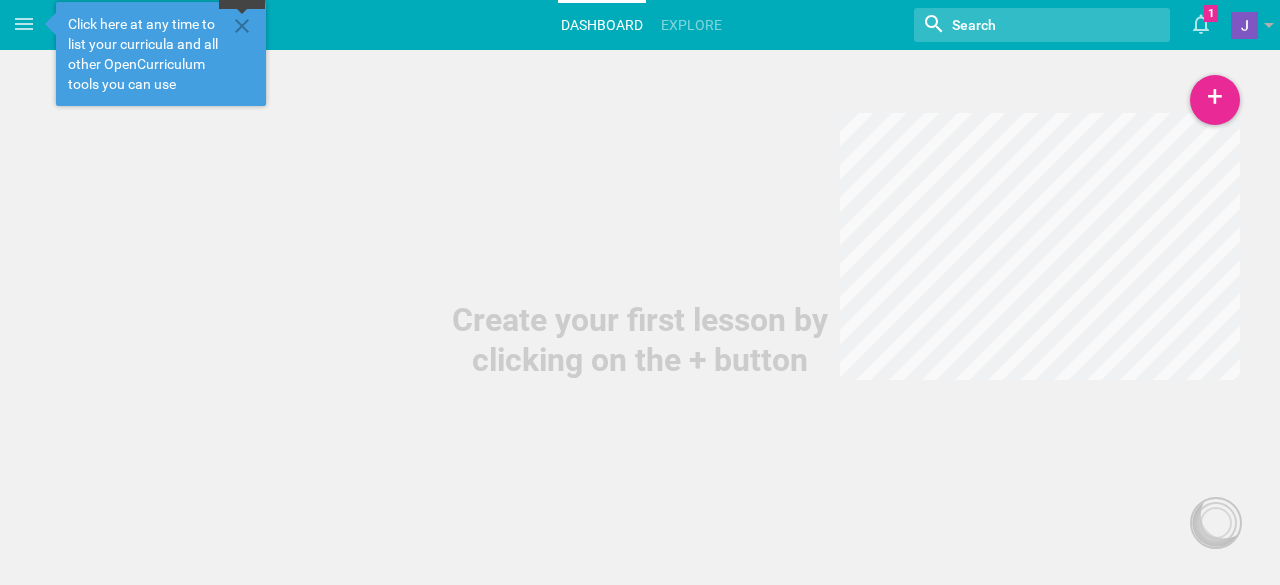 click 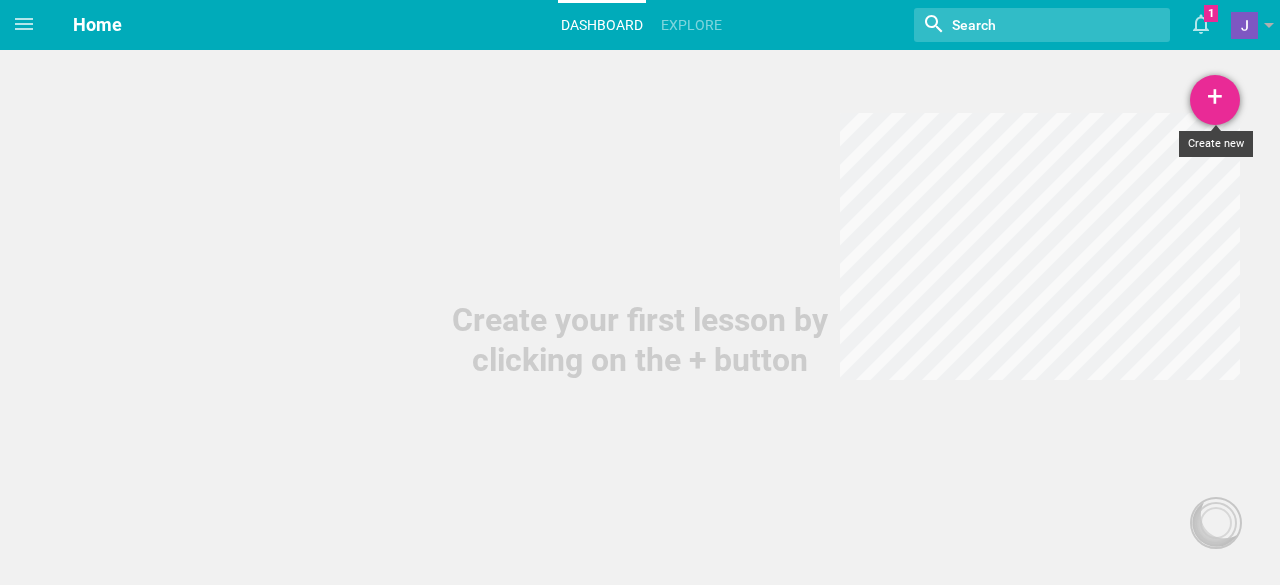click on "+" at bounding box center [1215, 100] 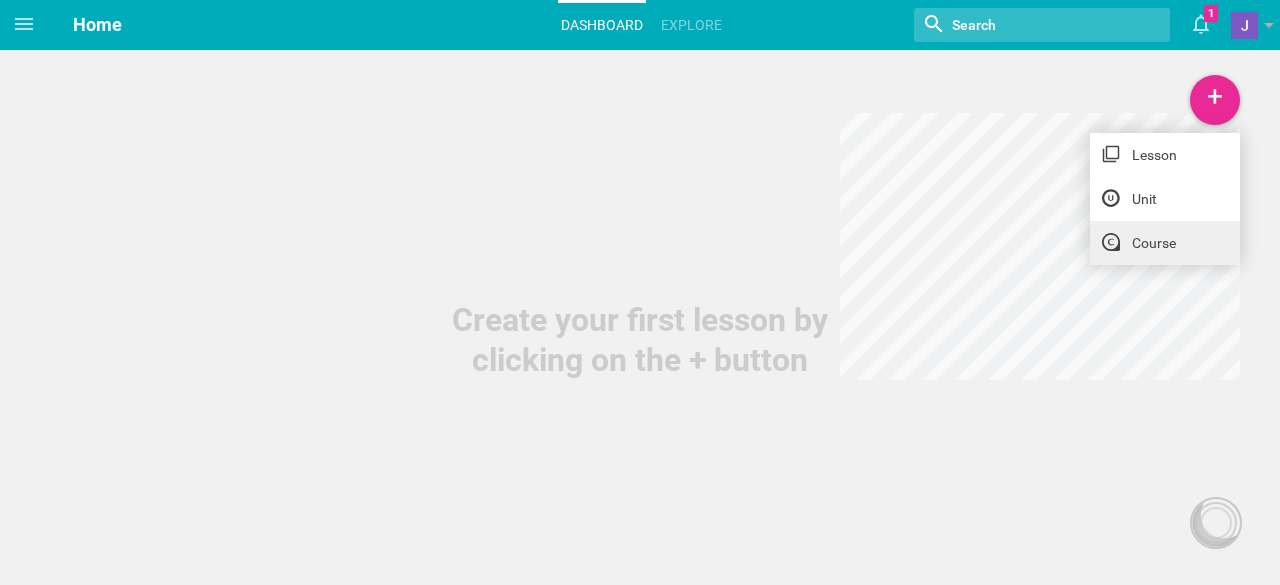 click on "Course" at bounding box center (1165, 243) 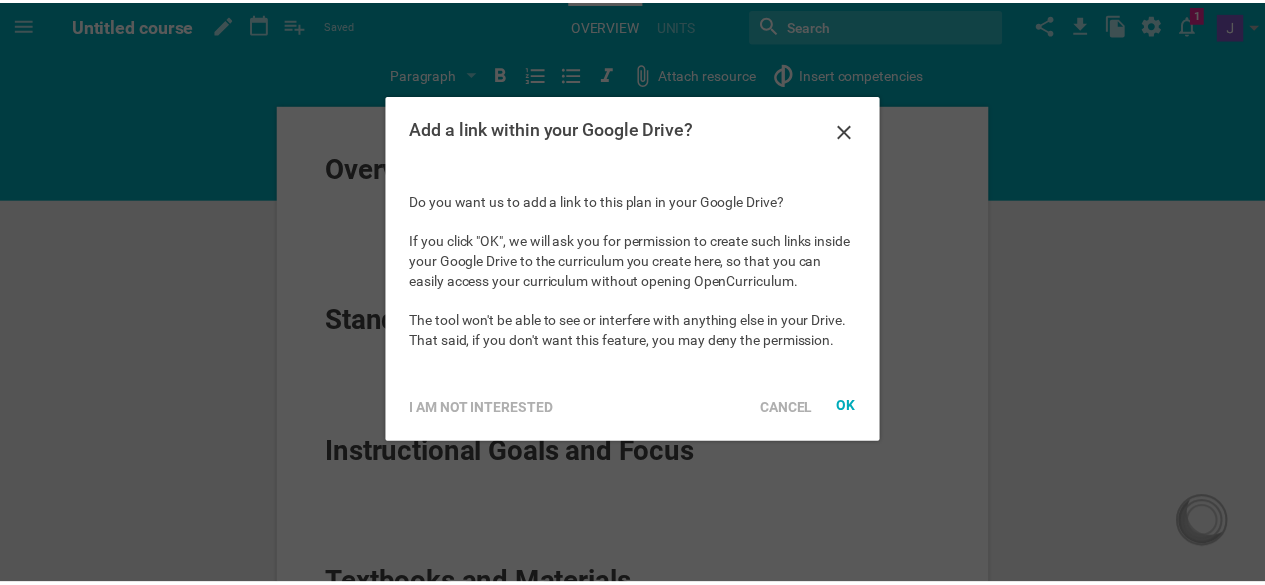 scroll, scrollTop: 0, scrollLeft: 0, axis: both 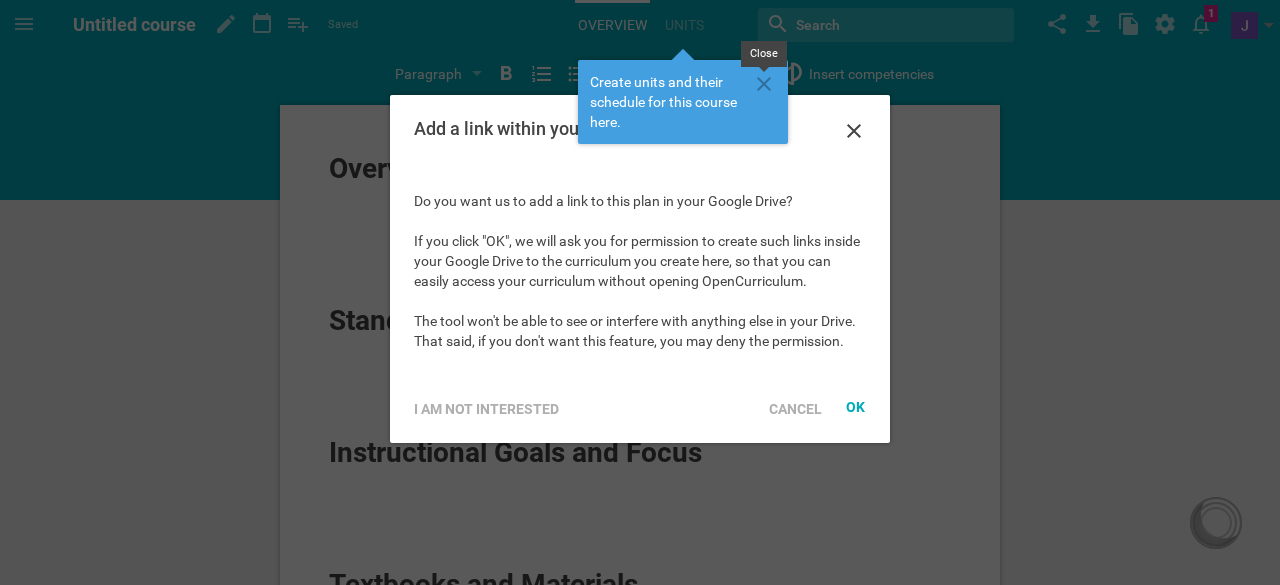 click 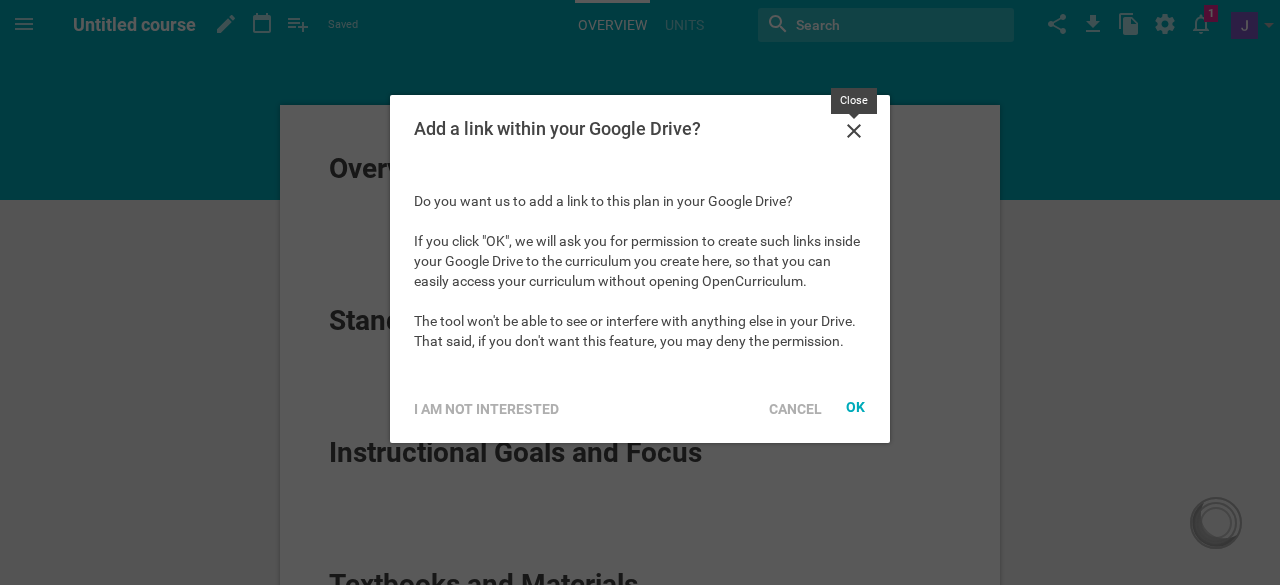 click 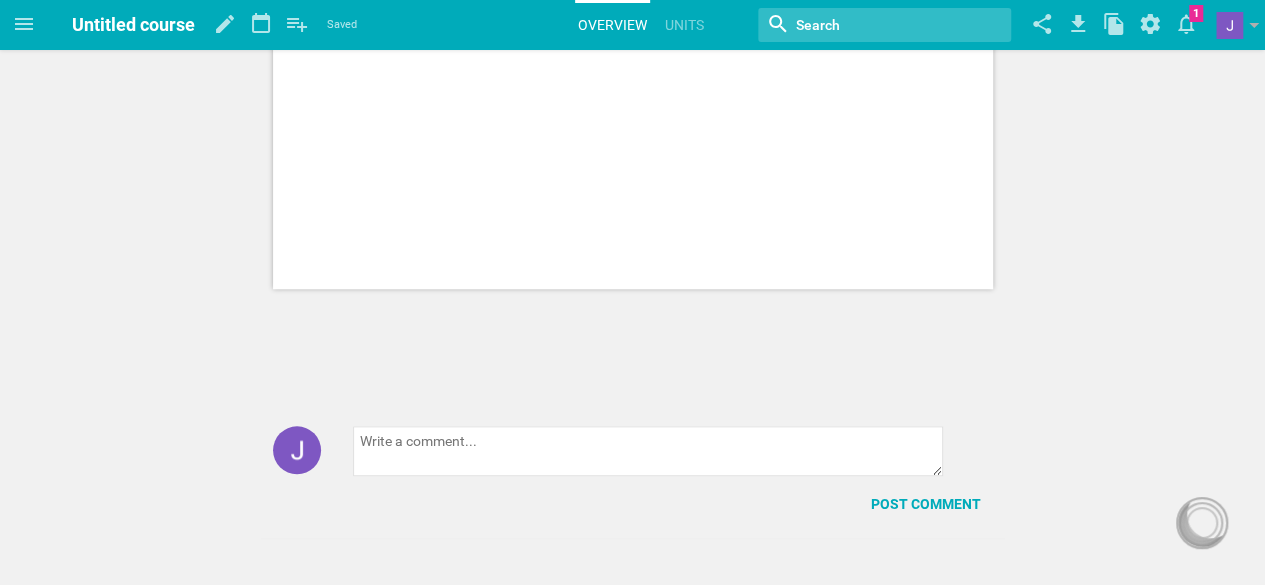 scroll, scrollTop: 0, scrollLeft: 0, axis: both 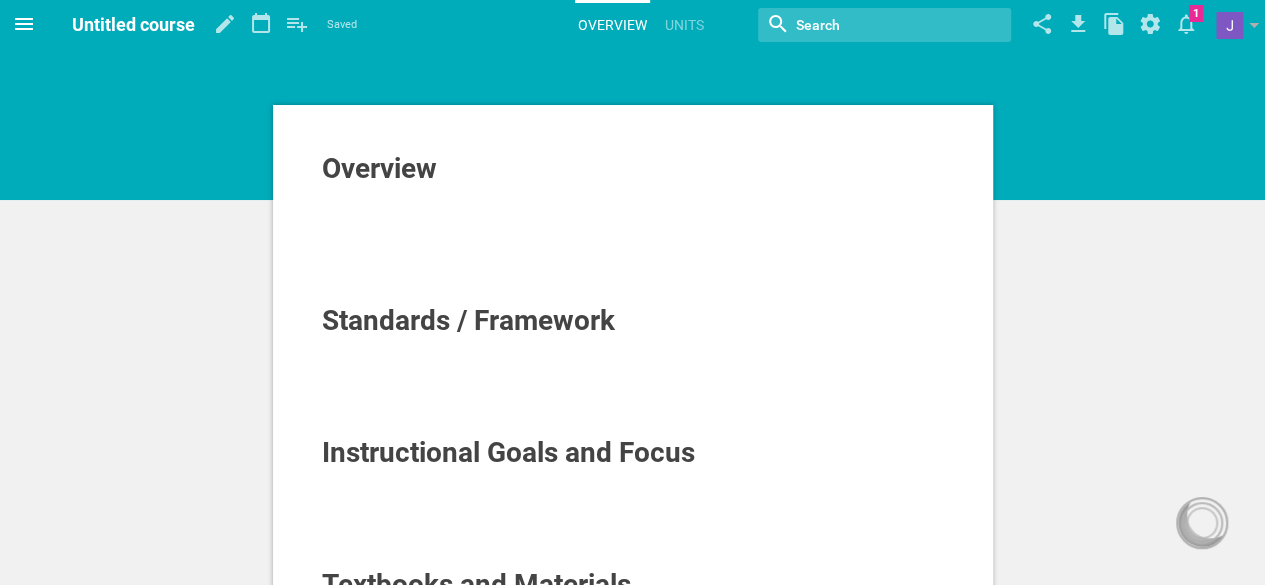 click at bounding box center (24, 24) 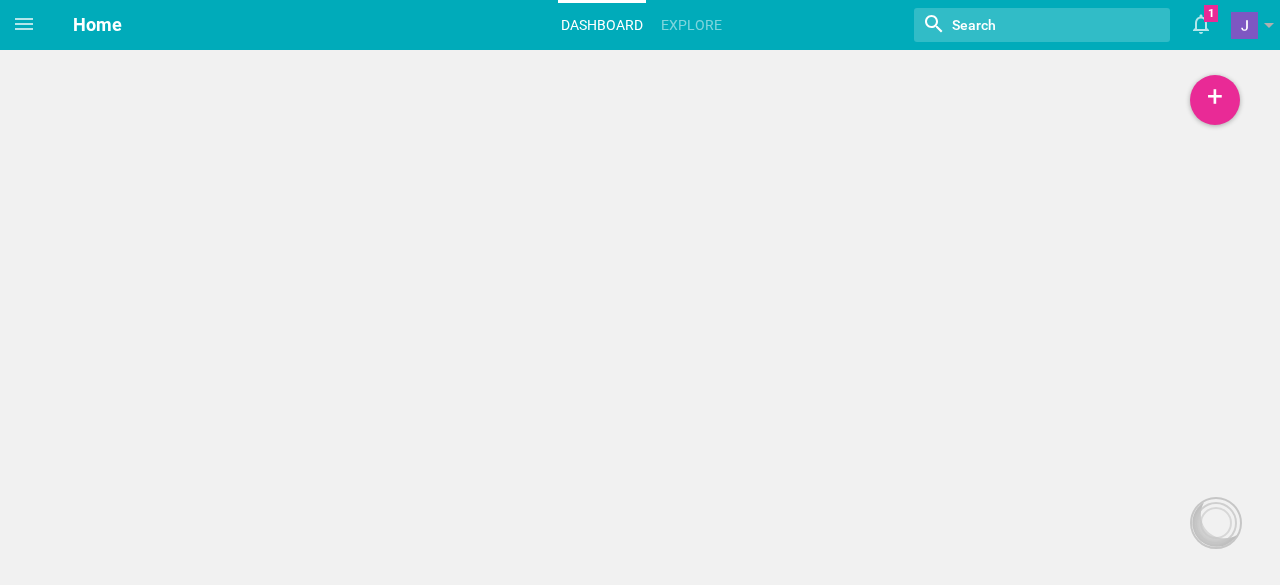 scroll, scrollTop: 0, scrollLeft: 0, axis: both 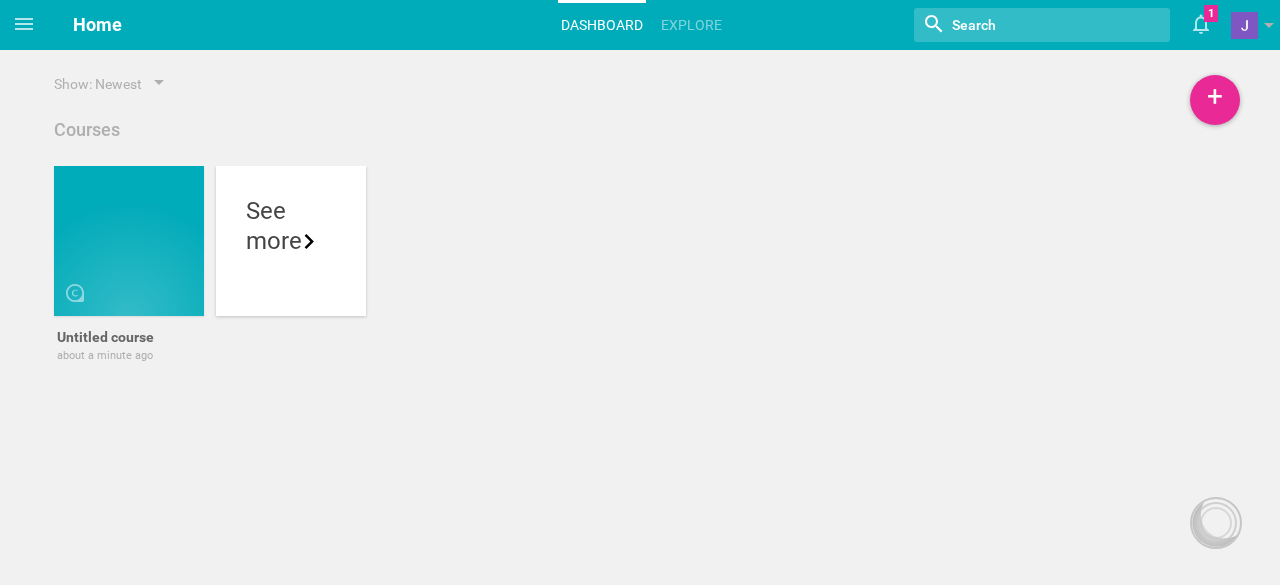 click on "more" at bounding box center (291, 241) 